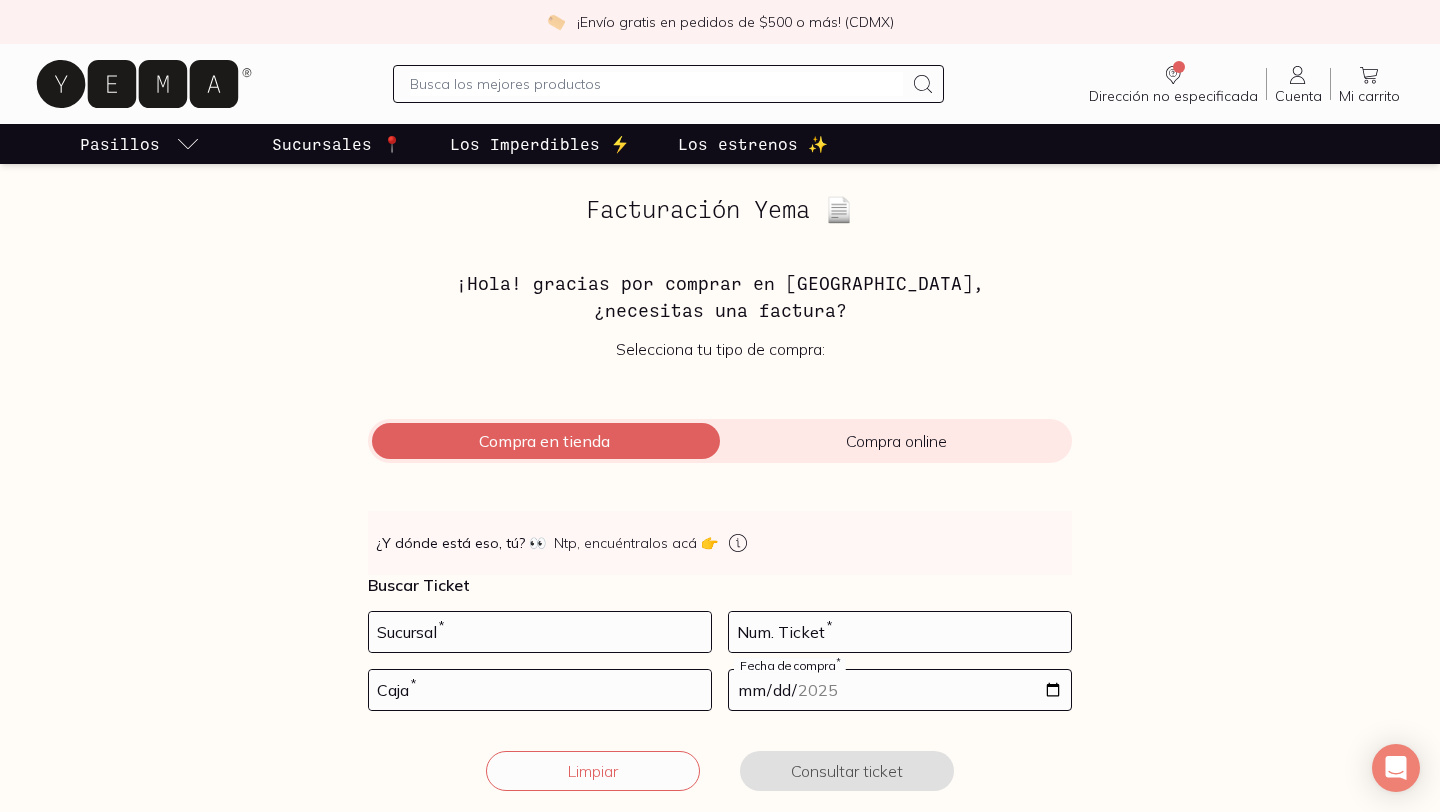 scroll, scrollTop: 0, scrollLeft: 0, axis: both 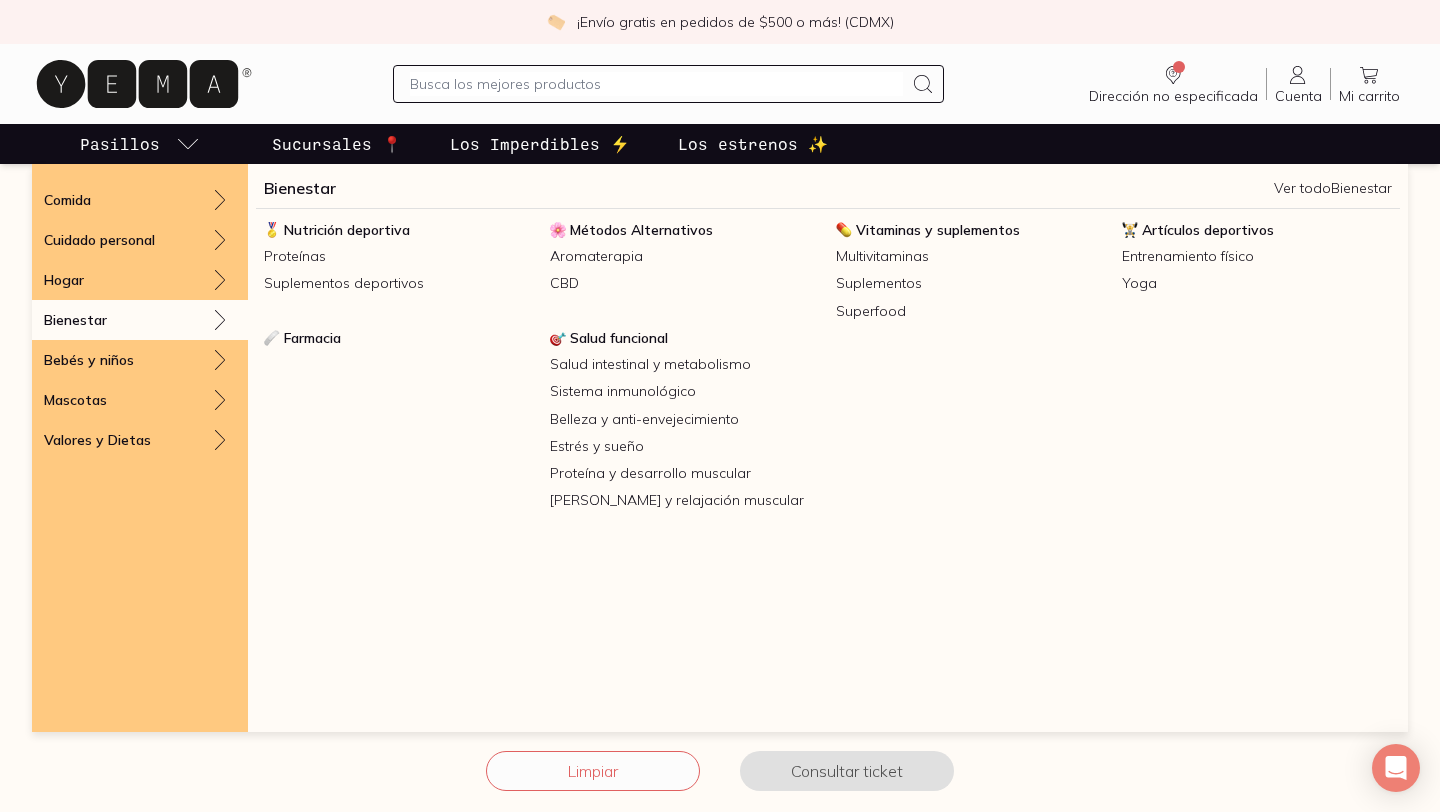 click on "Nutrición deportiva Proteínas Suplementos deportivos Métodos Alternativos Aromaterapia CBD Vitaminas y suplementos Multivitaminas Suplementos Superfood Artículos deportivos Entrenamiento físico Yoga Farmacia Salud funcional Salud intestinal y metabolismo Sistema inmunológico Belleza y anti-envejecimiento Estrés y sueño Proteína y desarrollo muscular Alivio y relajación muscular" at bounding box center [828, 467] 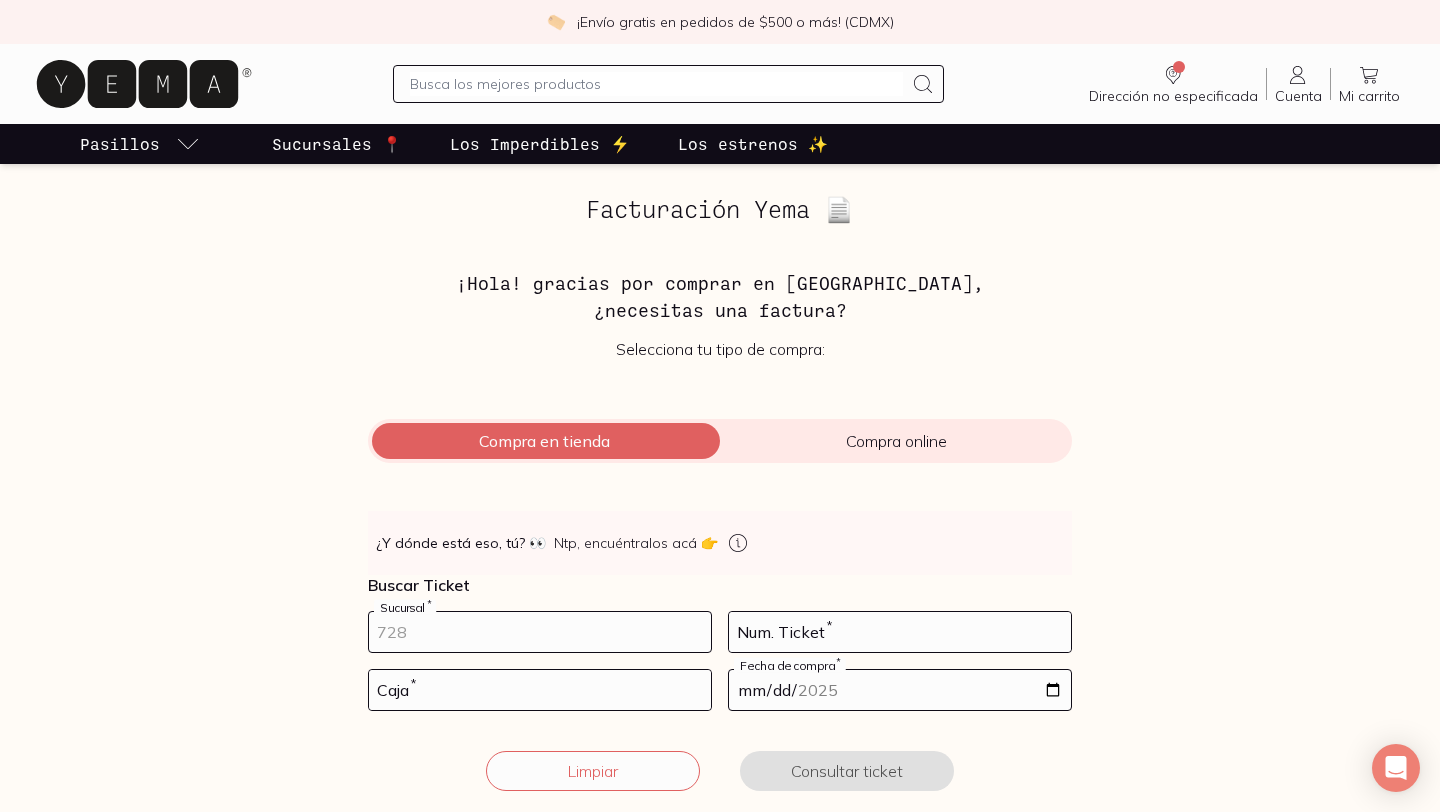 click at bounding box center (540, 632) 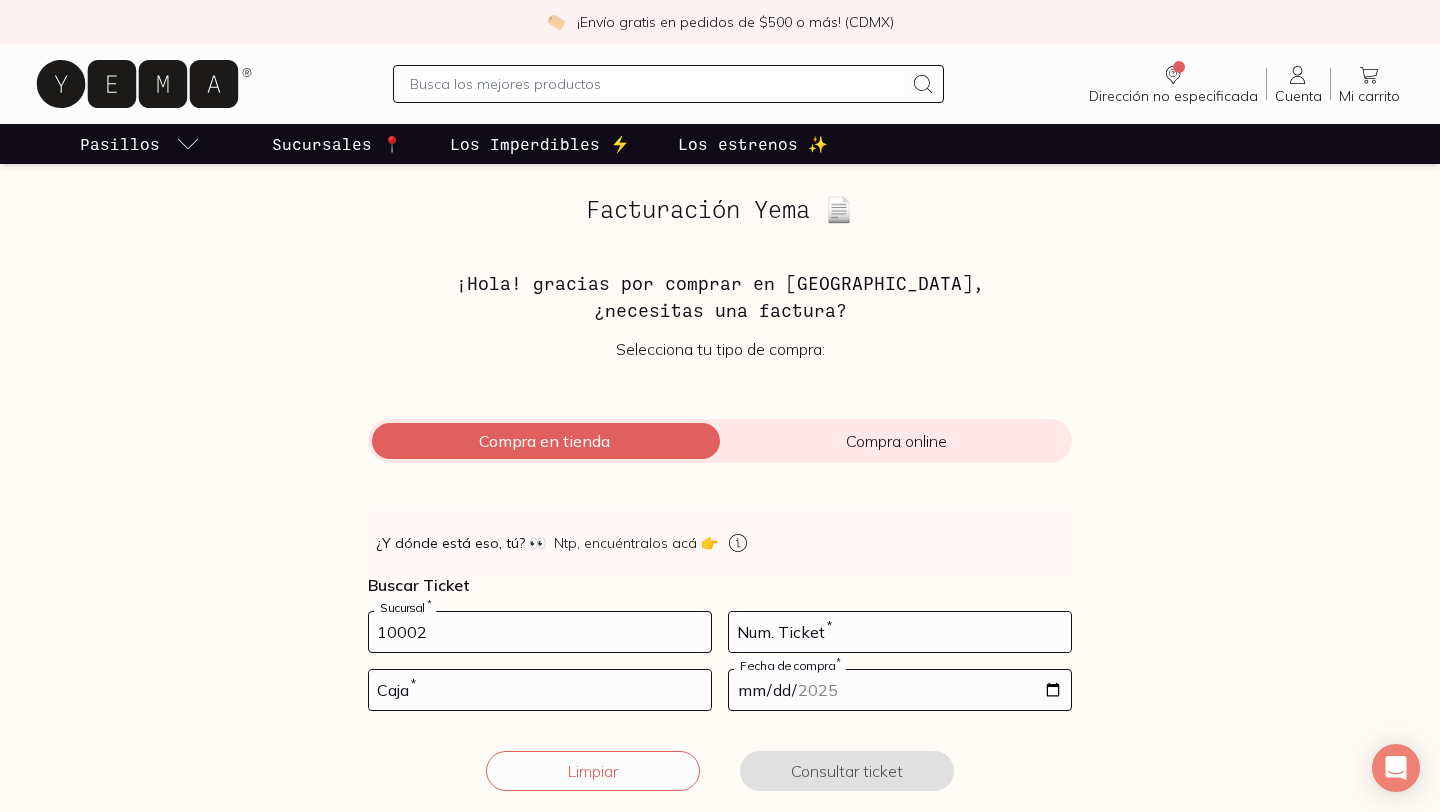 type on "10002" 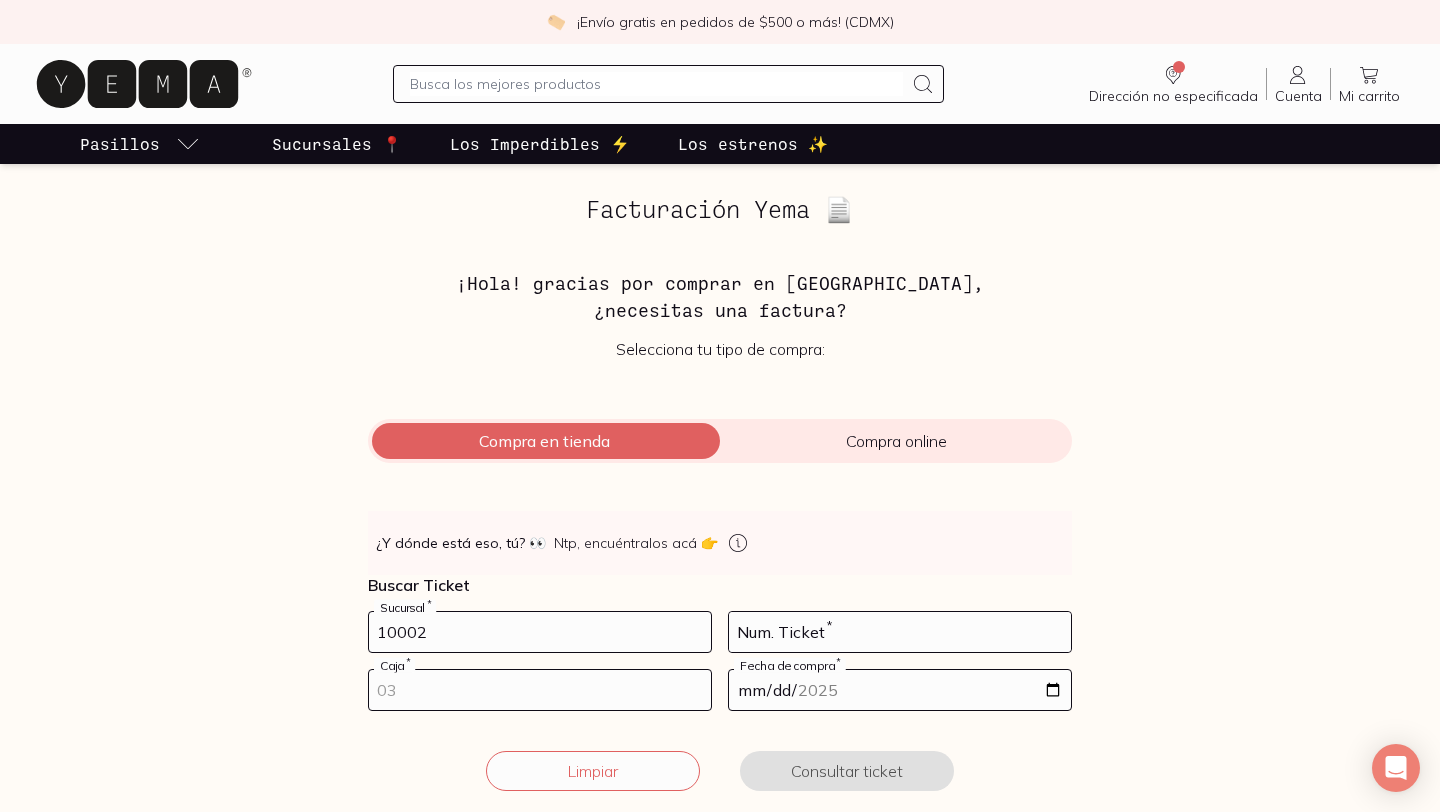click at bounding box center [540, 690] 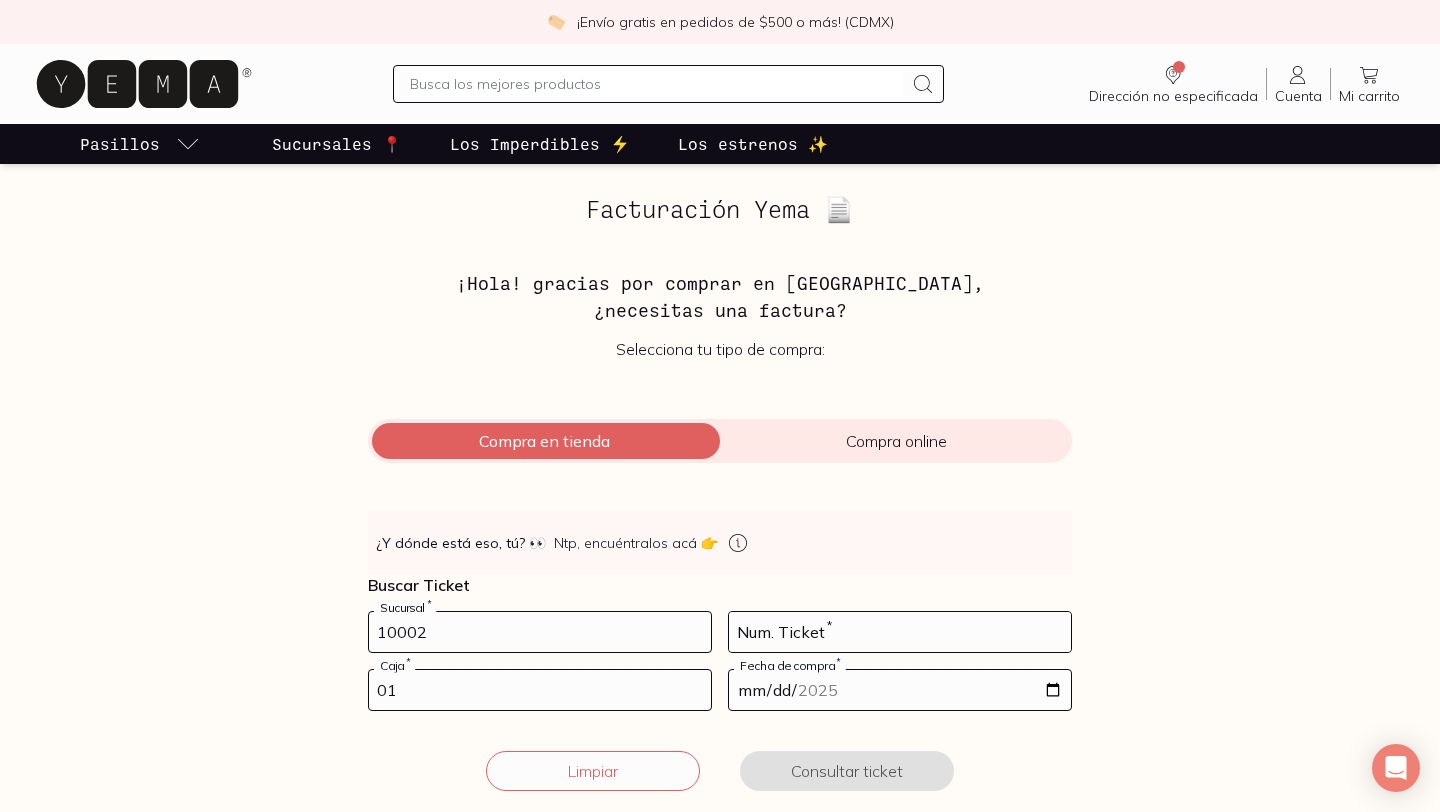 type on "01" 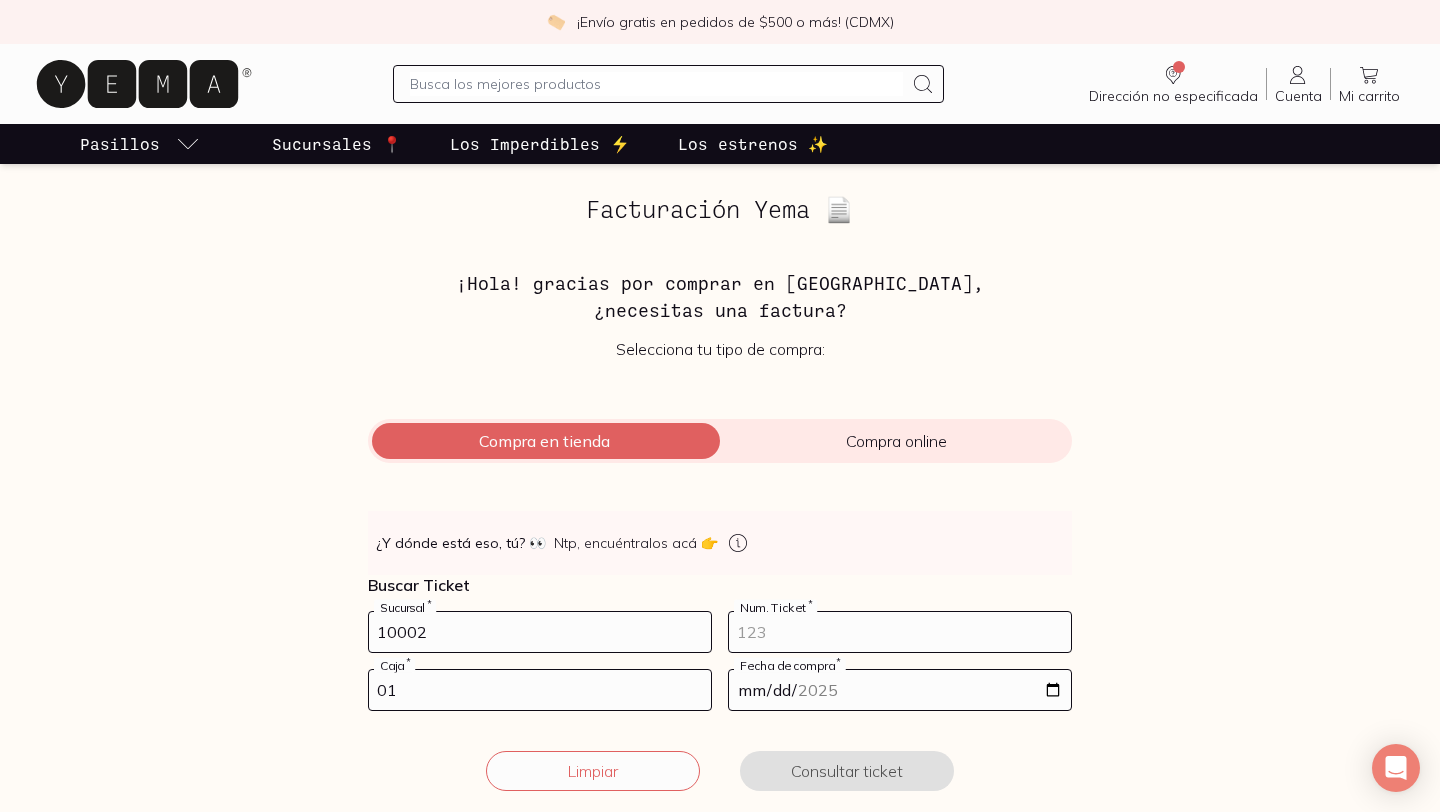 click at bounding box center [900, 632] 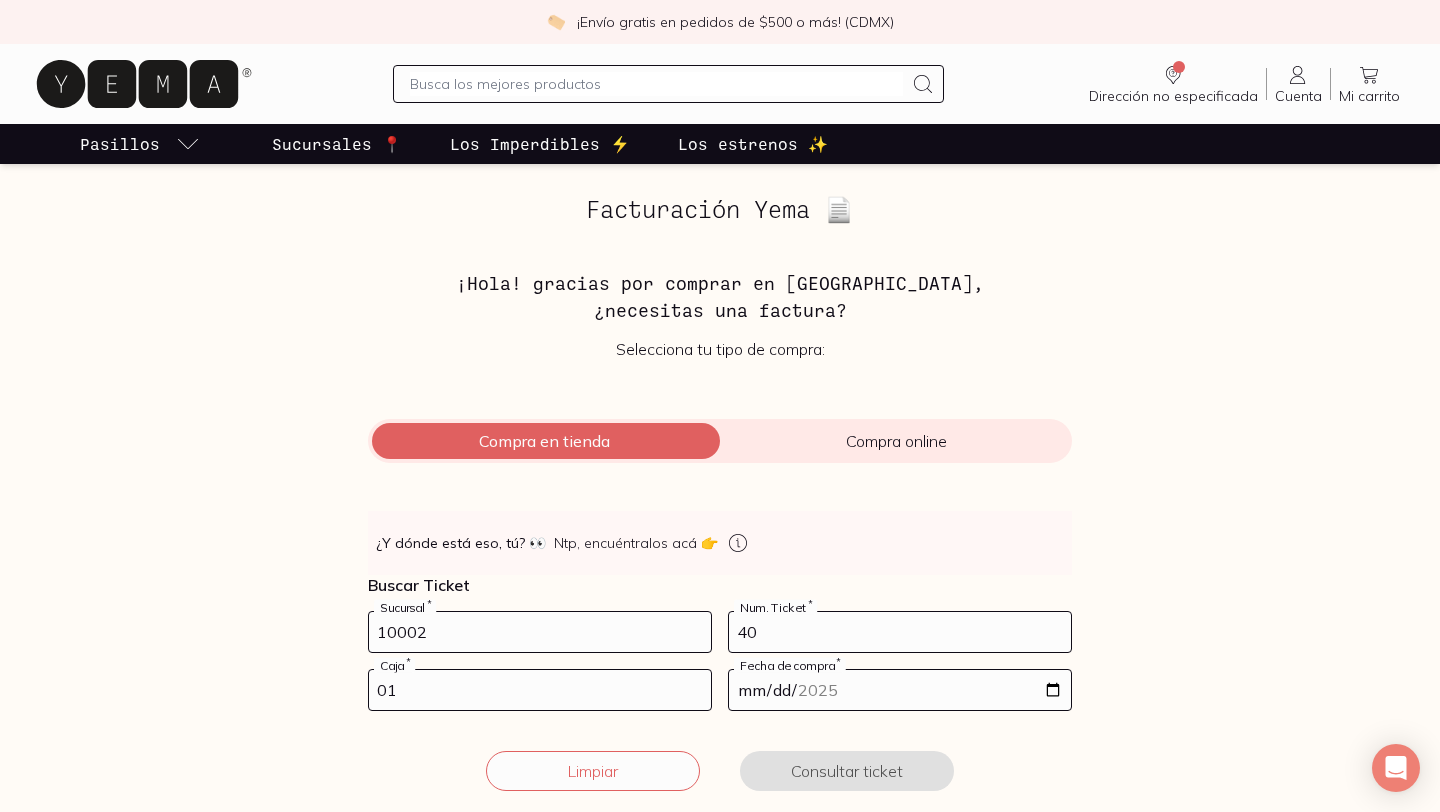 type on "40" 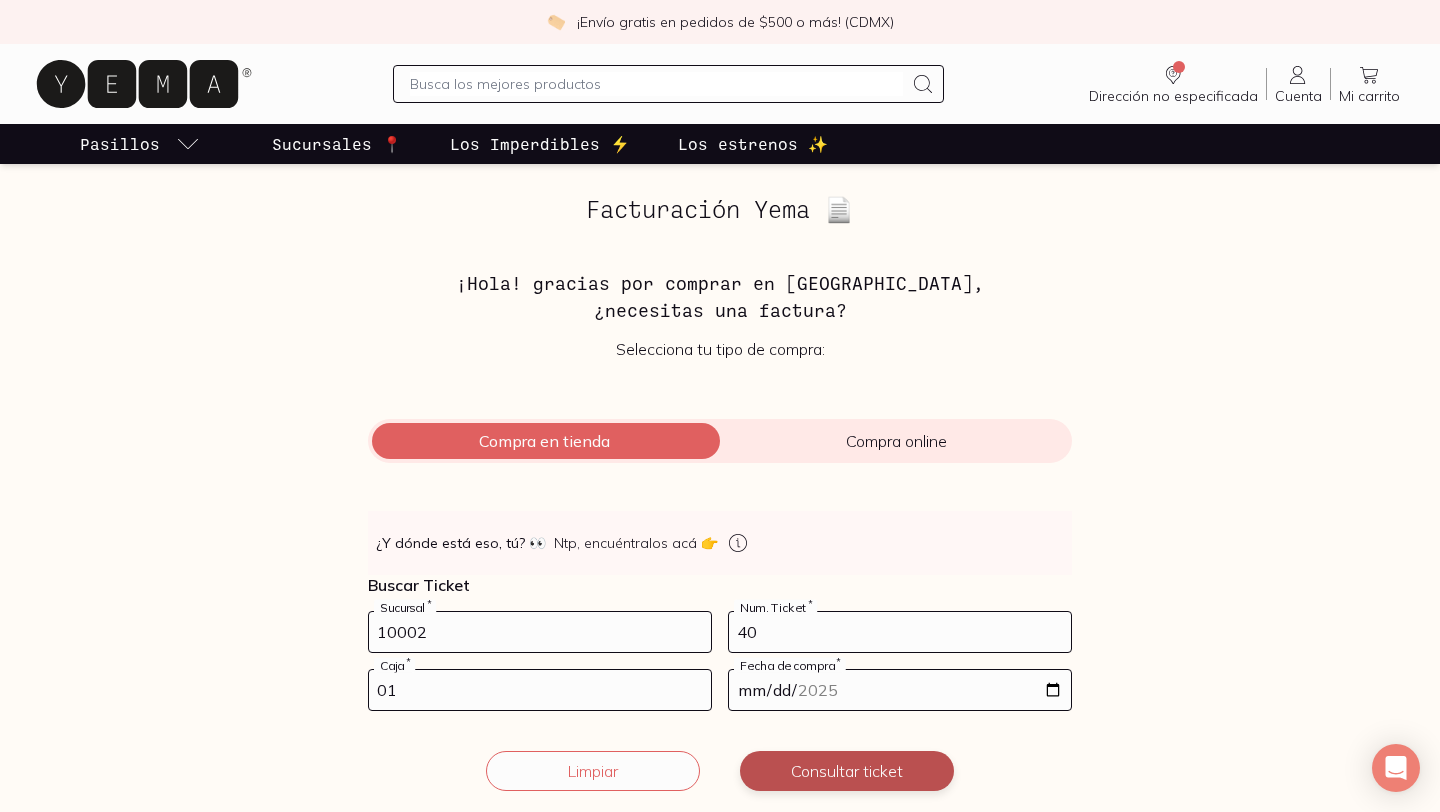 click on "Consultar ticket" at bounding box center [847, 771] 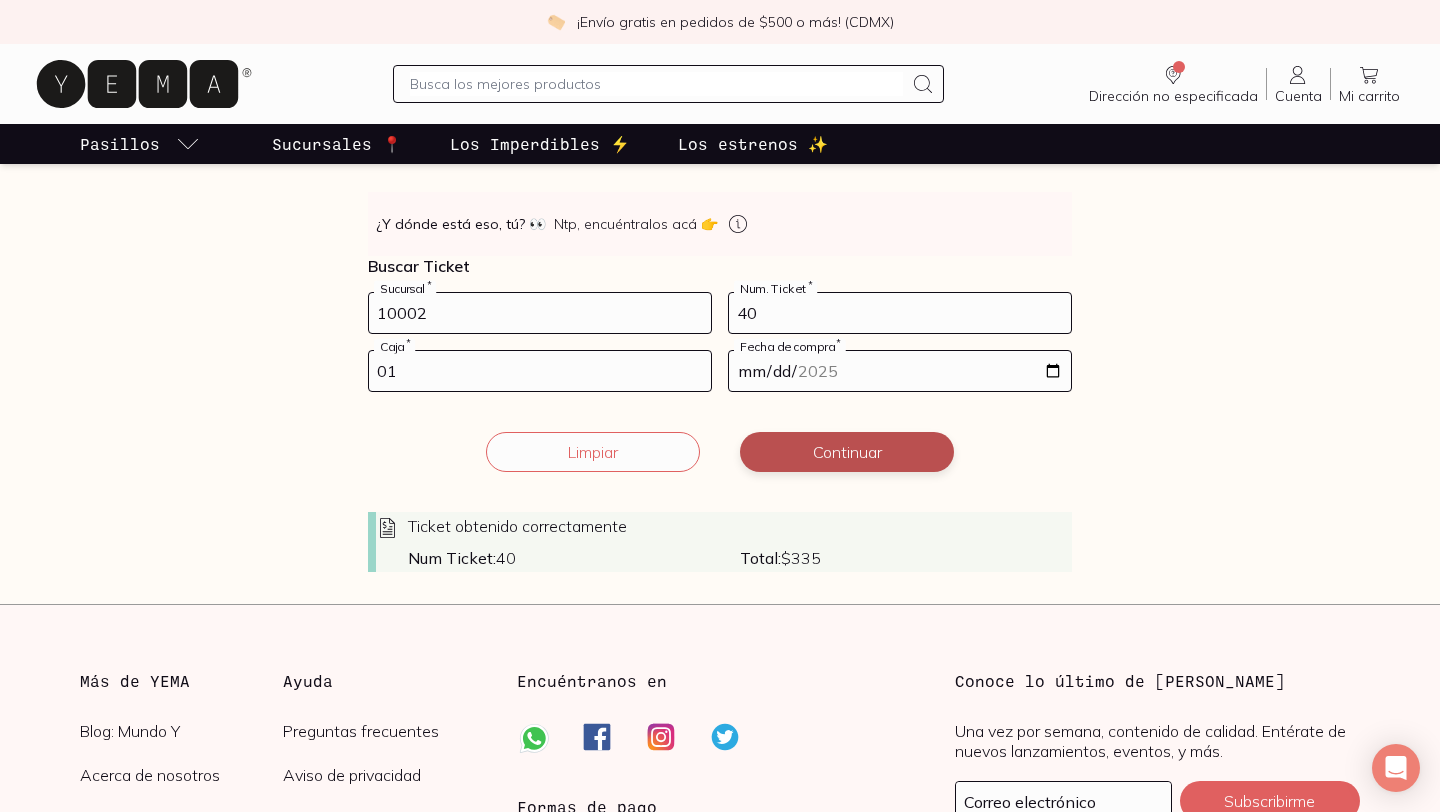 scroll, scrollTop: 330, scrollLeft: 0, axis: vertical 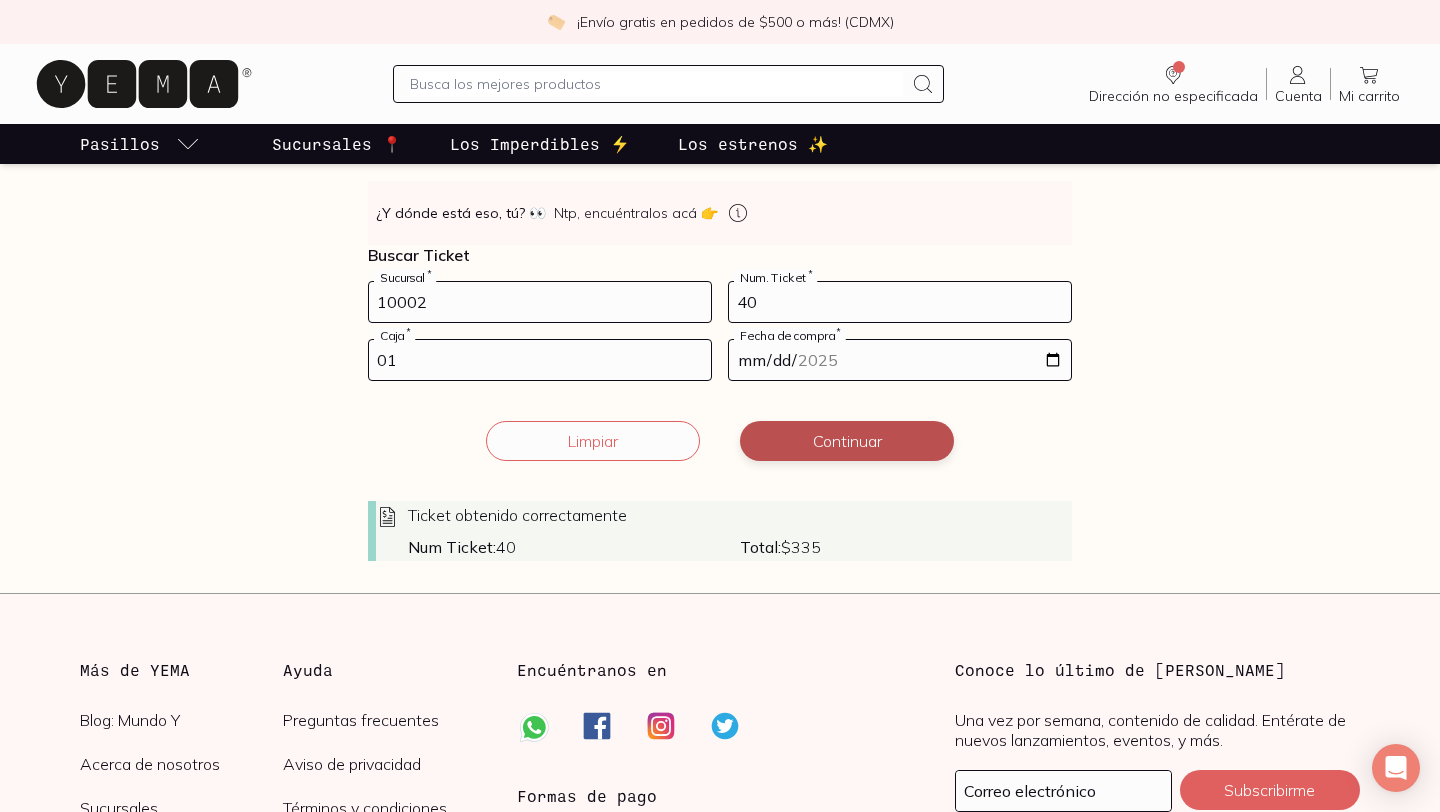 click on "Continuar" at bounding box center [847, 441] 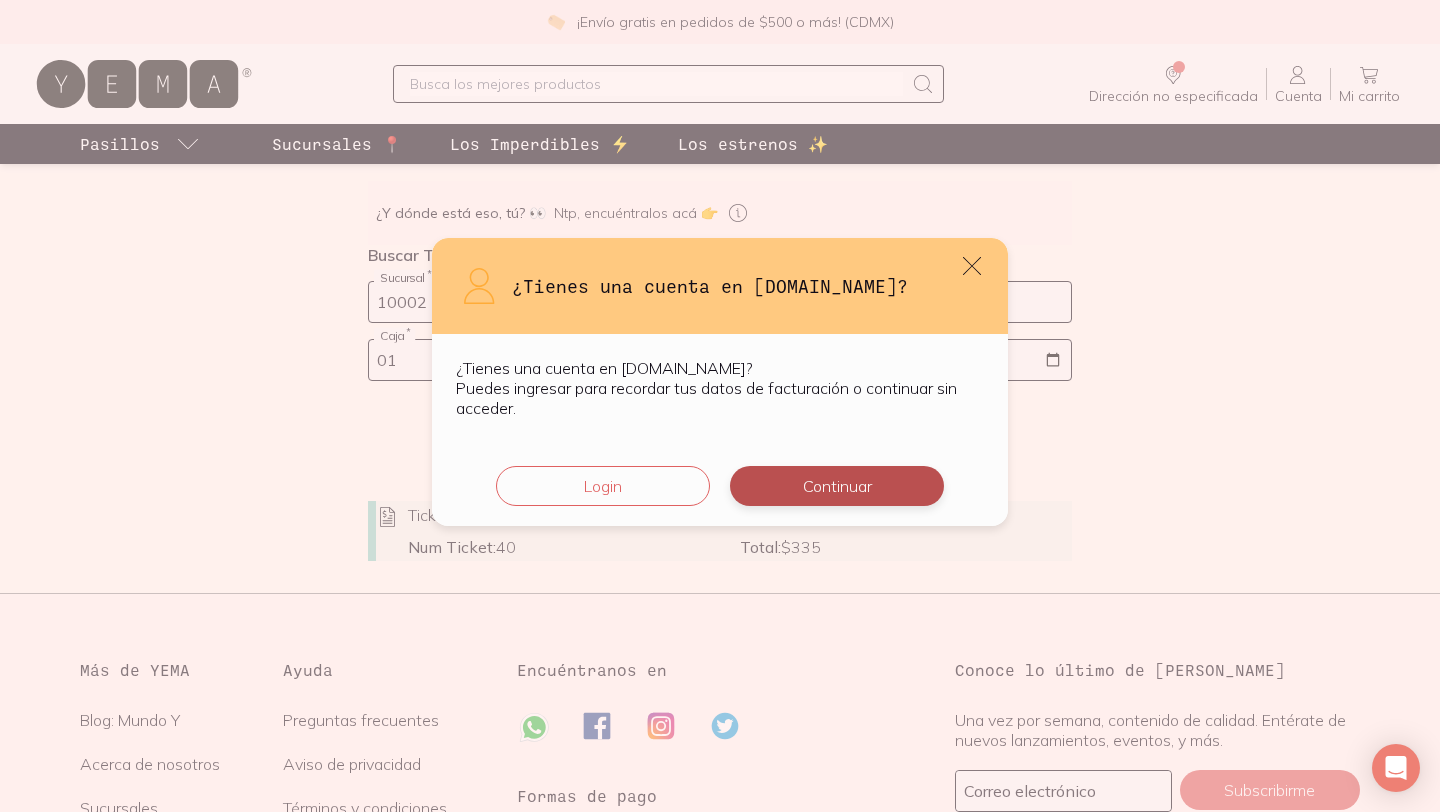 click on "Continuar" at bounding box center (837, 486) 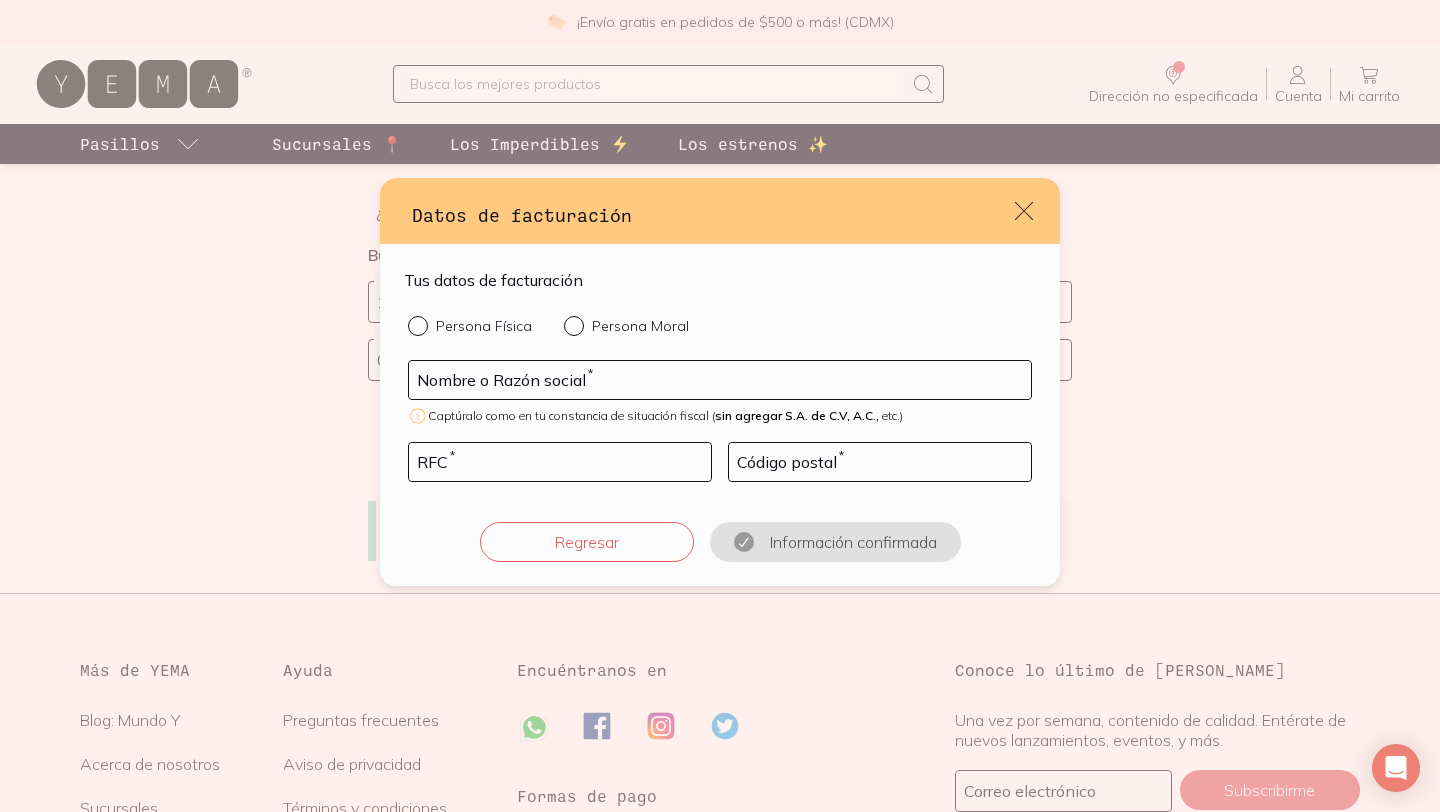 click on "Persona Moral" at bounding box center [572, 324] 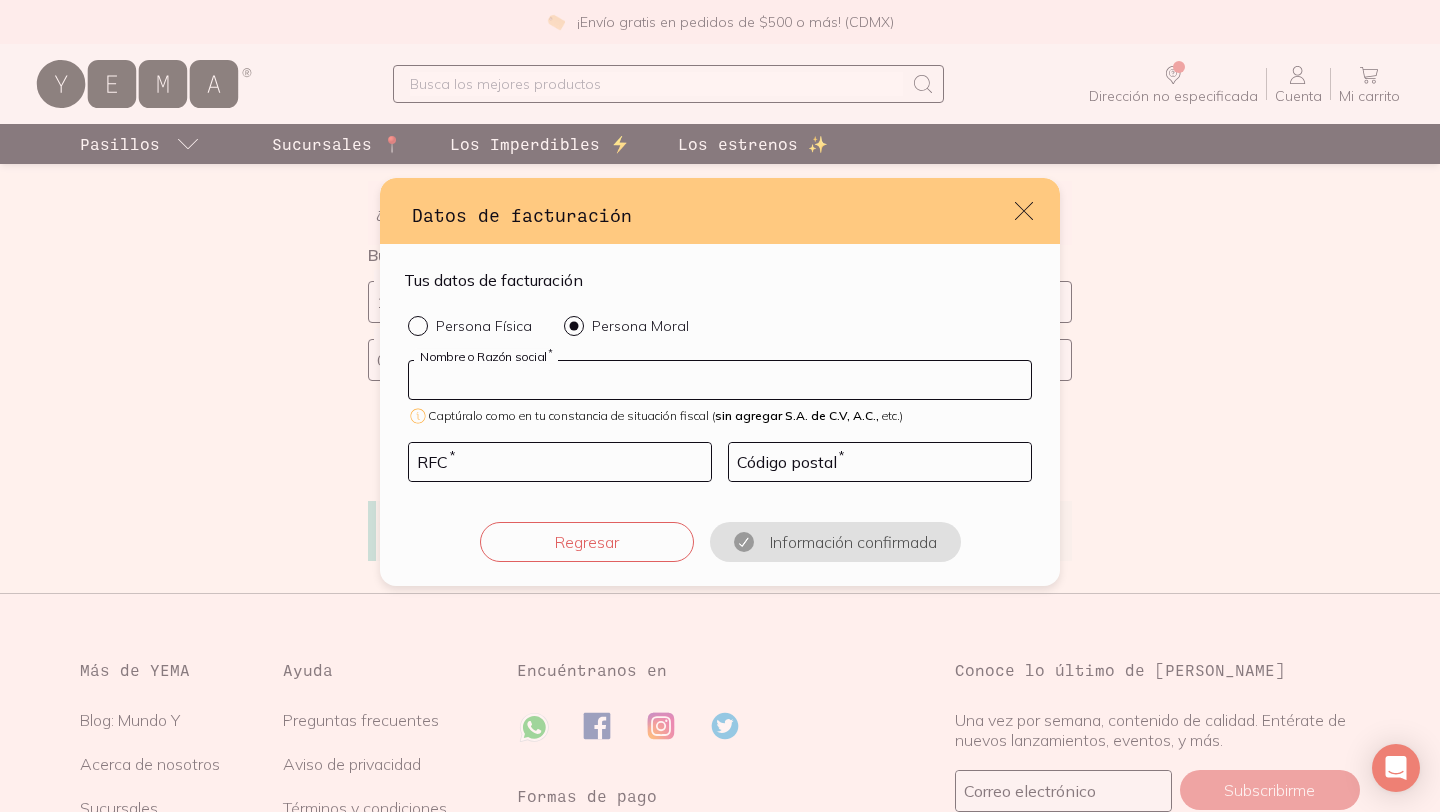 click at bounding box center (720, 380) 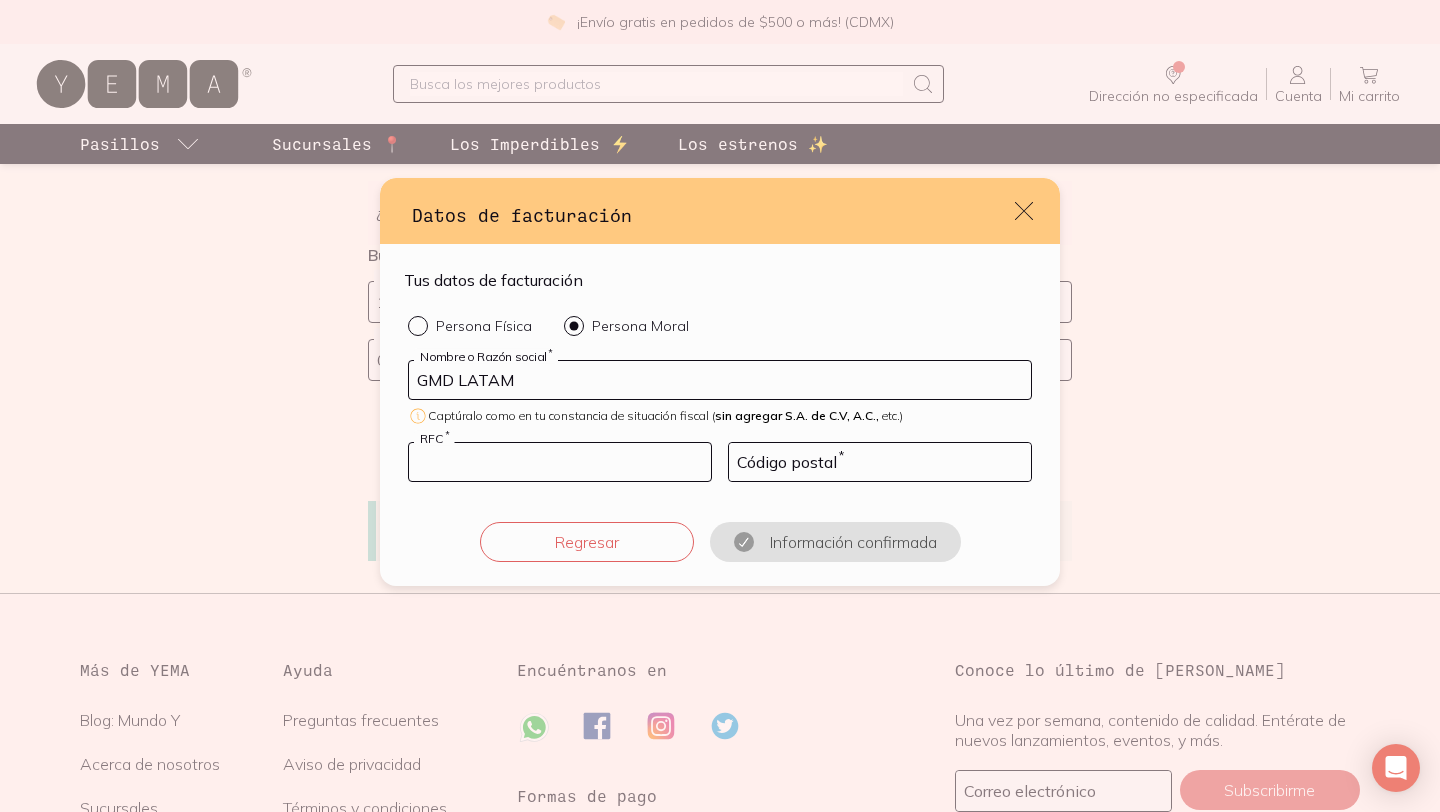 type on "GLA190208RN6" 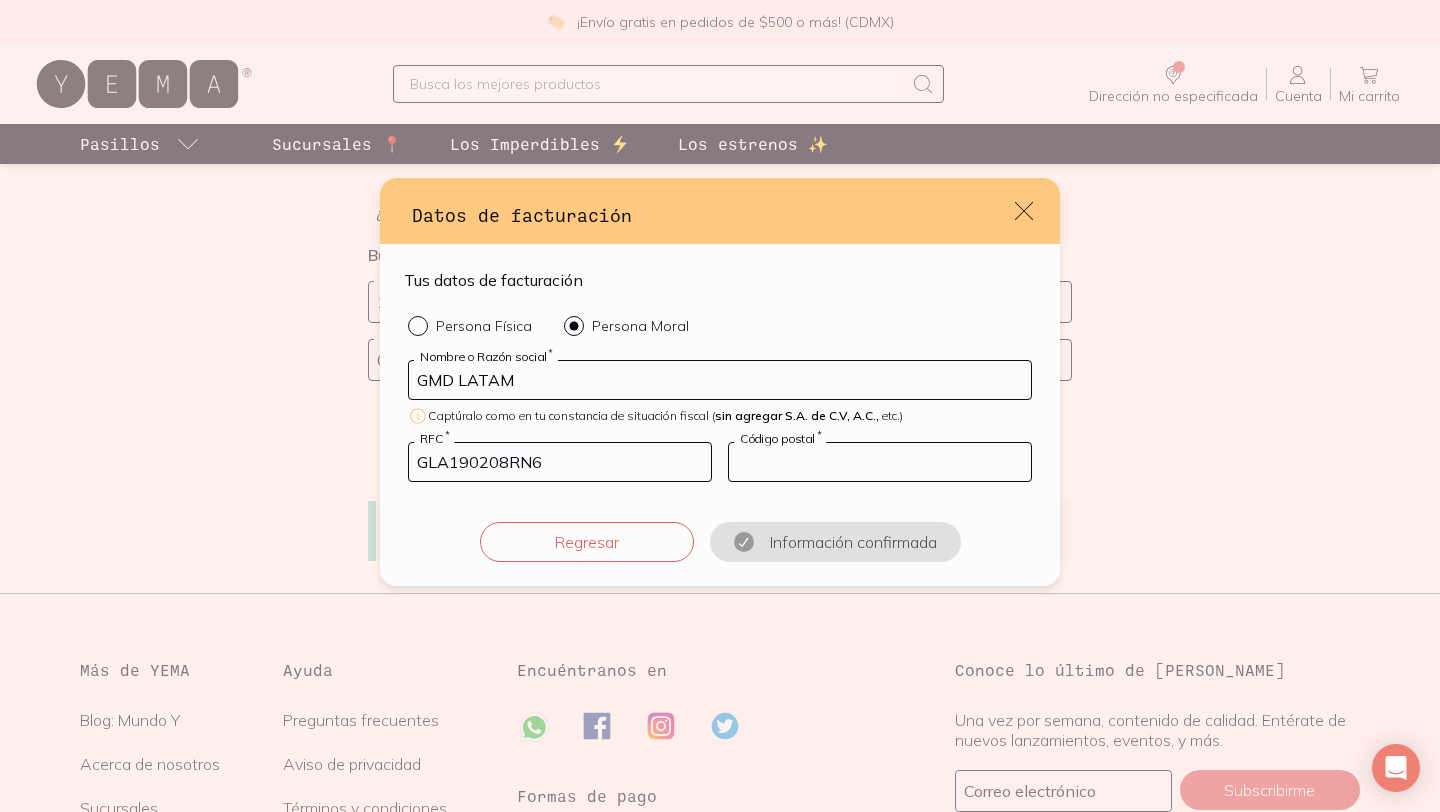type on "06030" 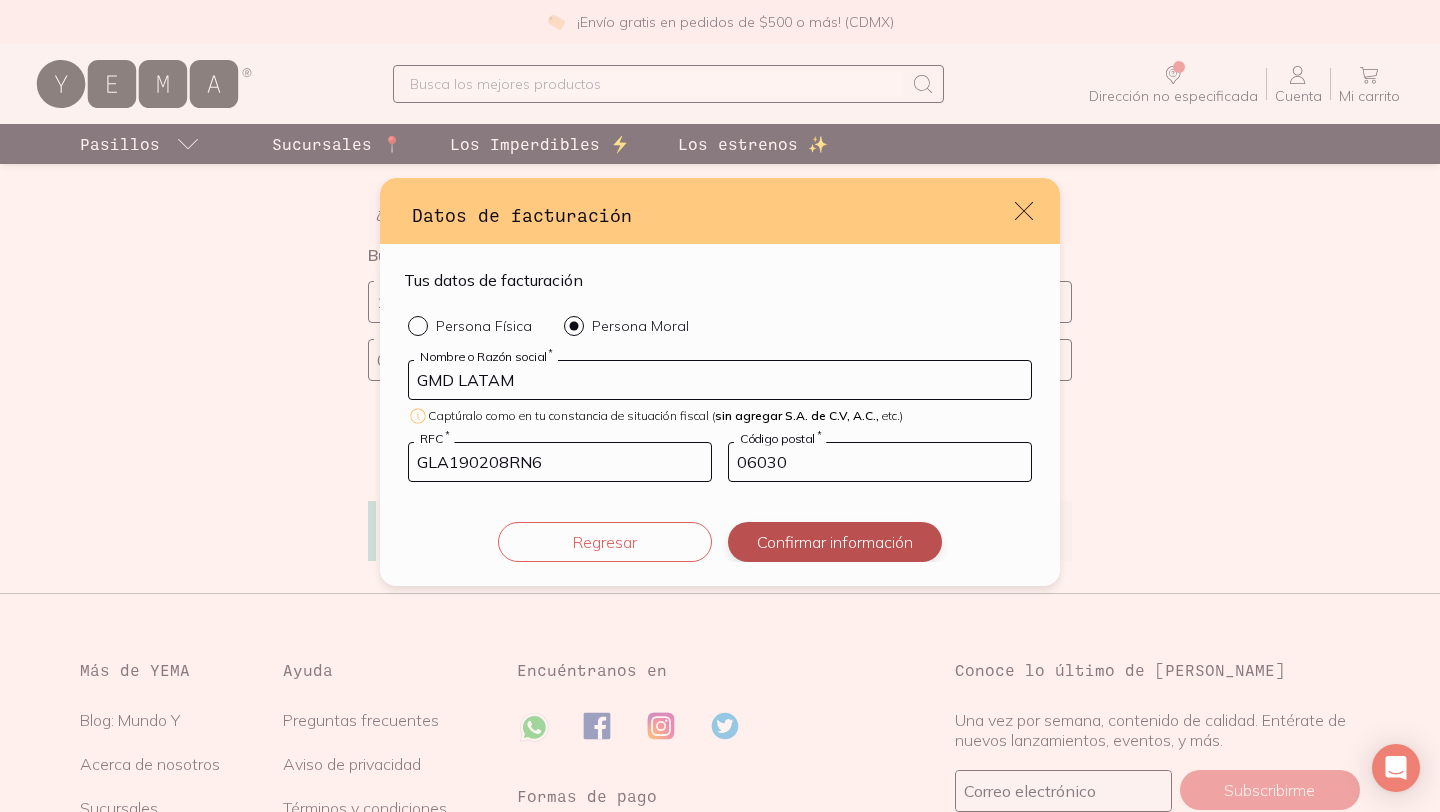 click on "Confirmar información" at bounding box center (835, 542) 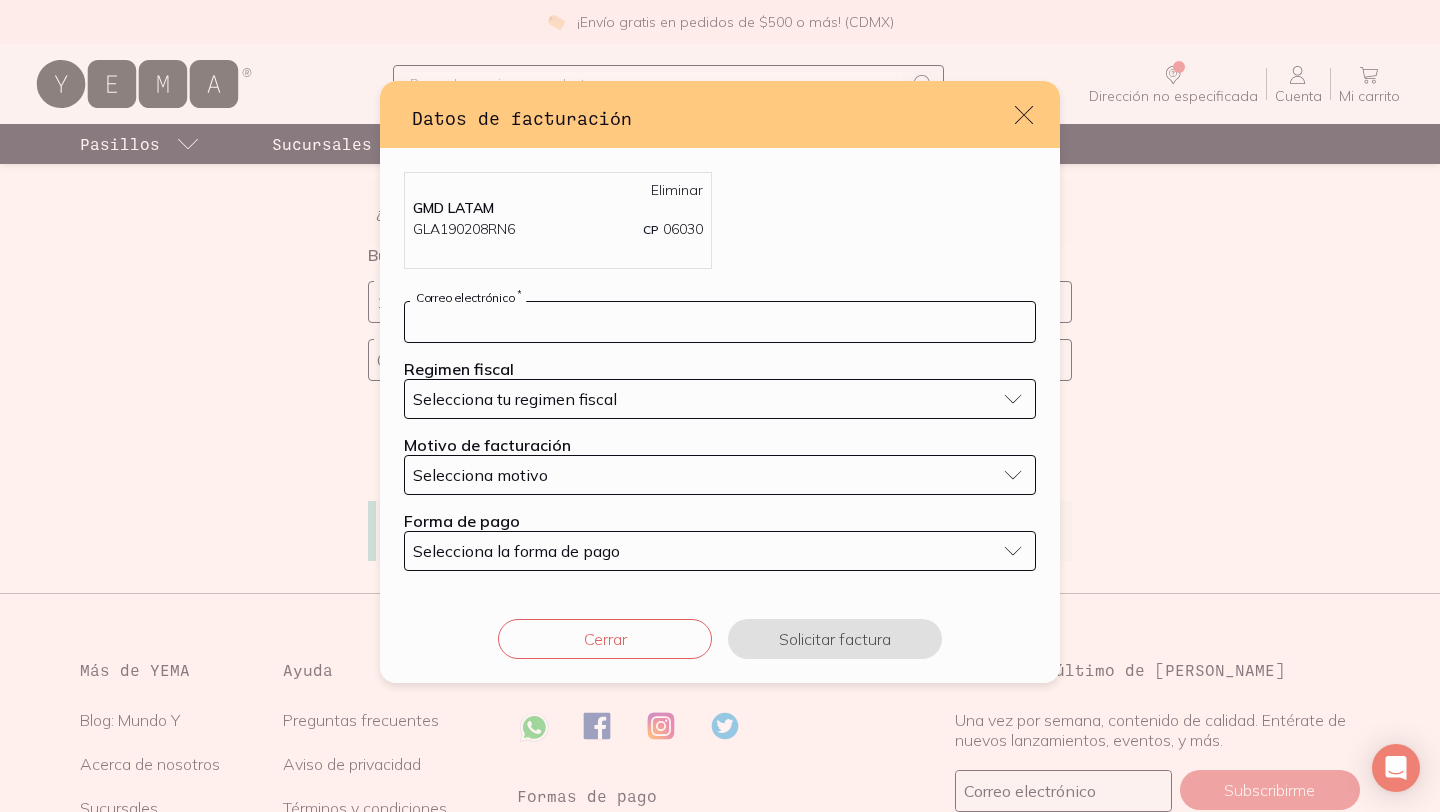 click at bounding box center (720, 322) 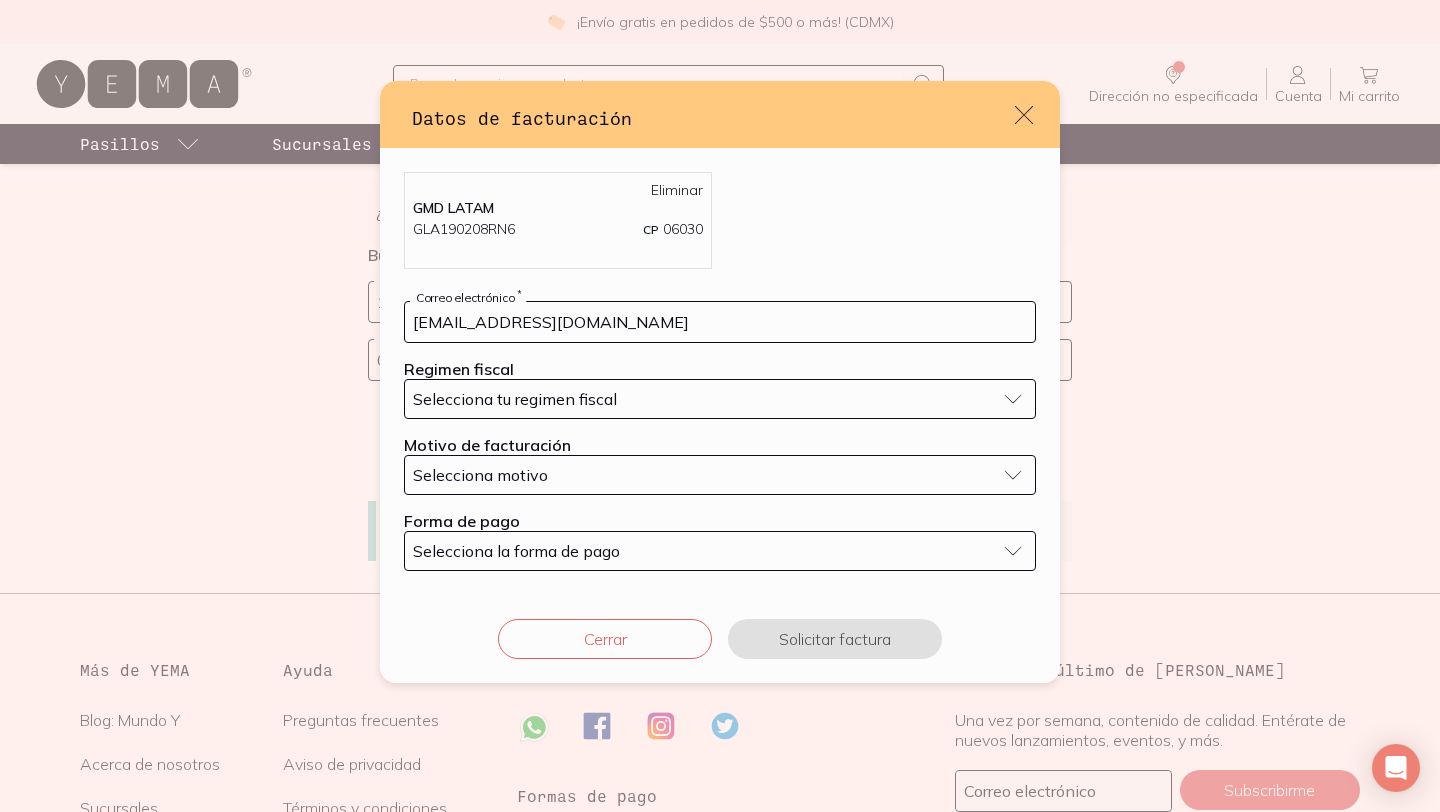 click on "Selecciona tu regimen fiscal" at bounding box center (720, 399) 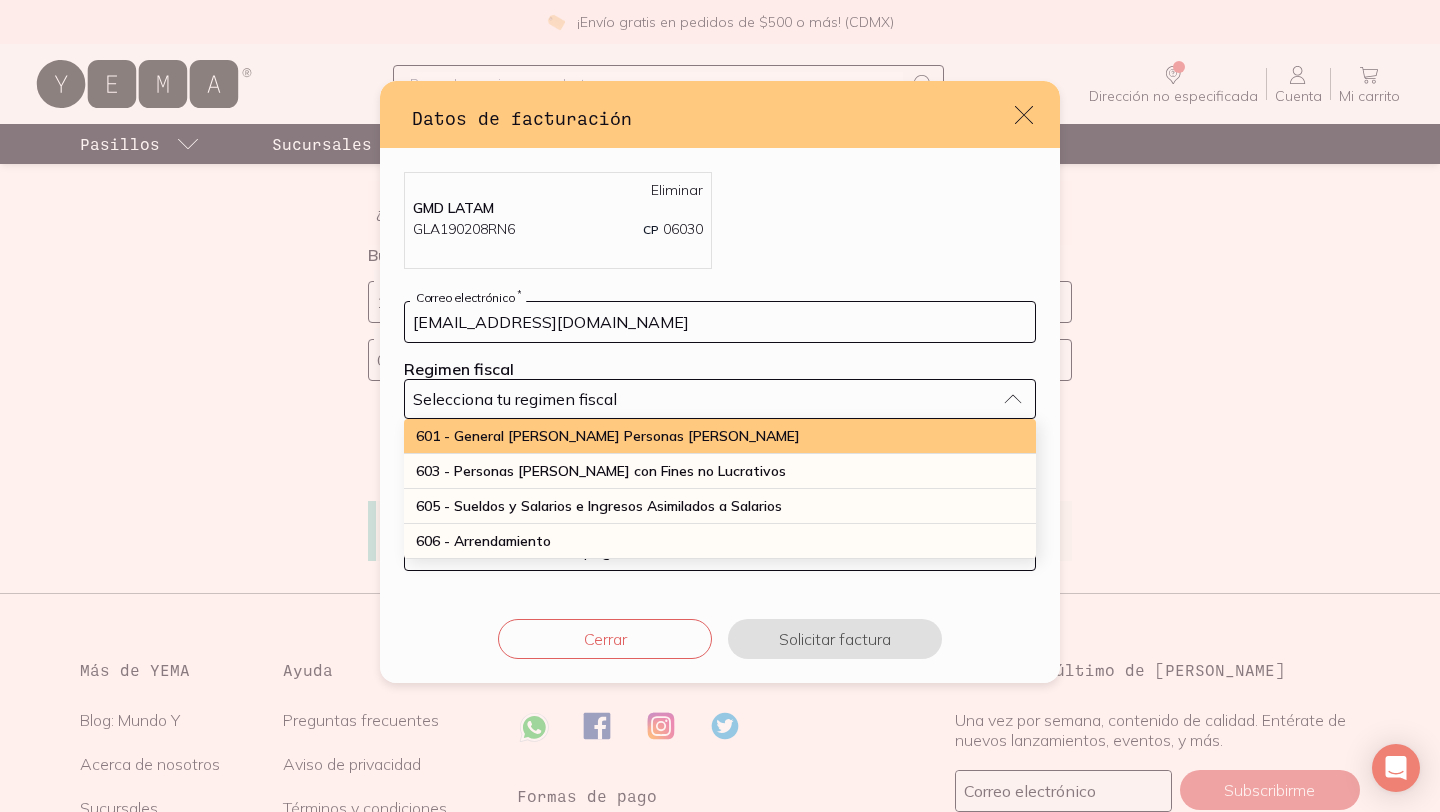 click on "601 - General [PERSON_NAME] Personas [PERSON_NAME]" at bounding box center (608, 436) 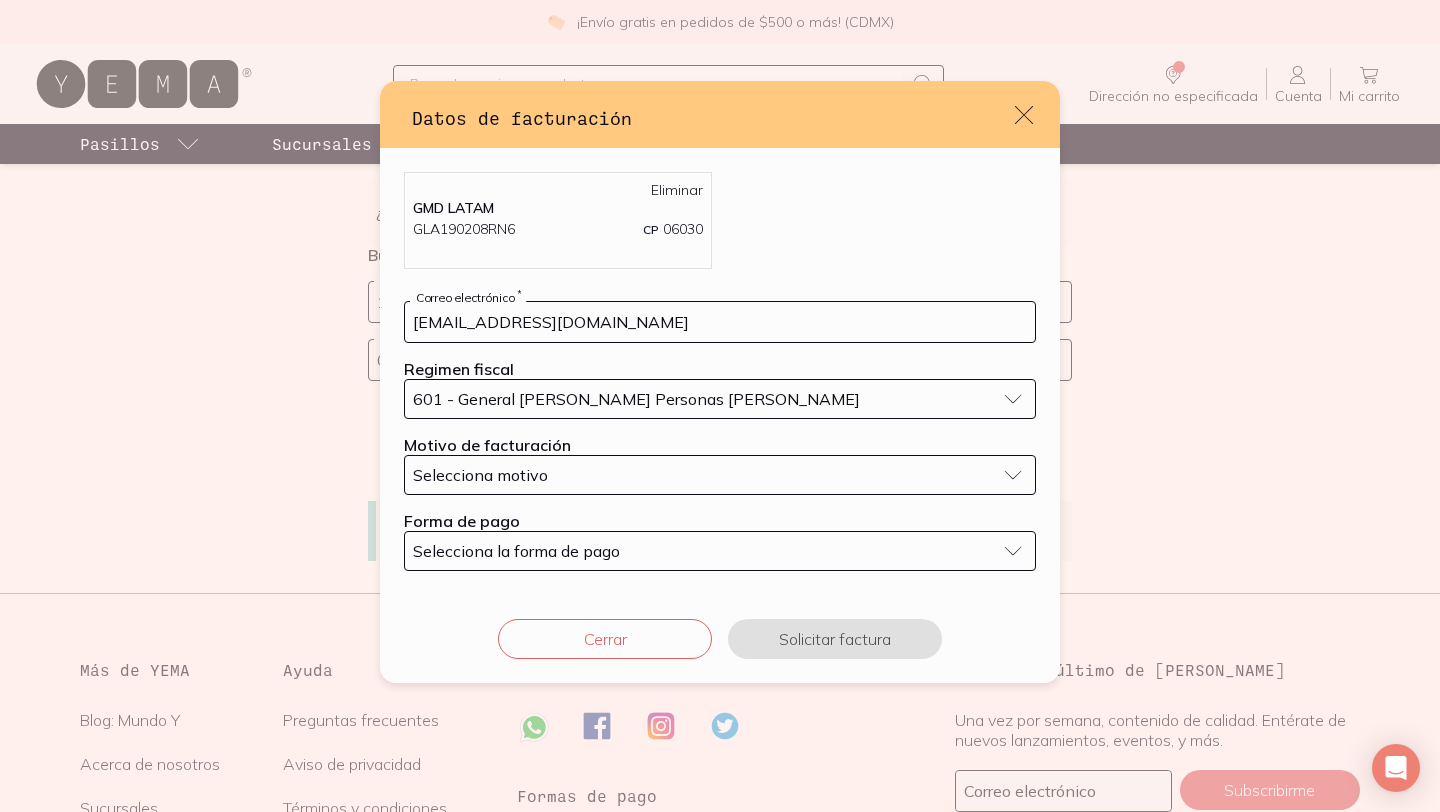 click on "Selecciona motivo" at bounding box center [704, 475] 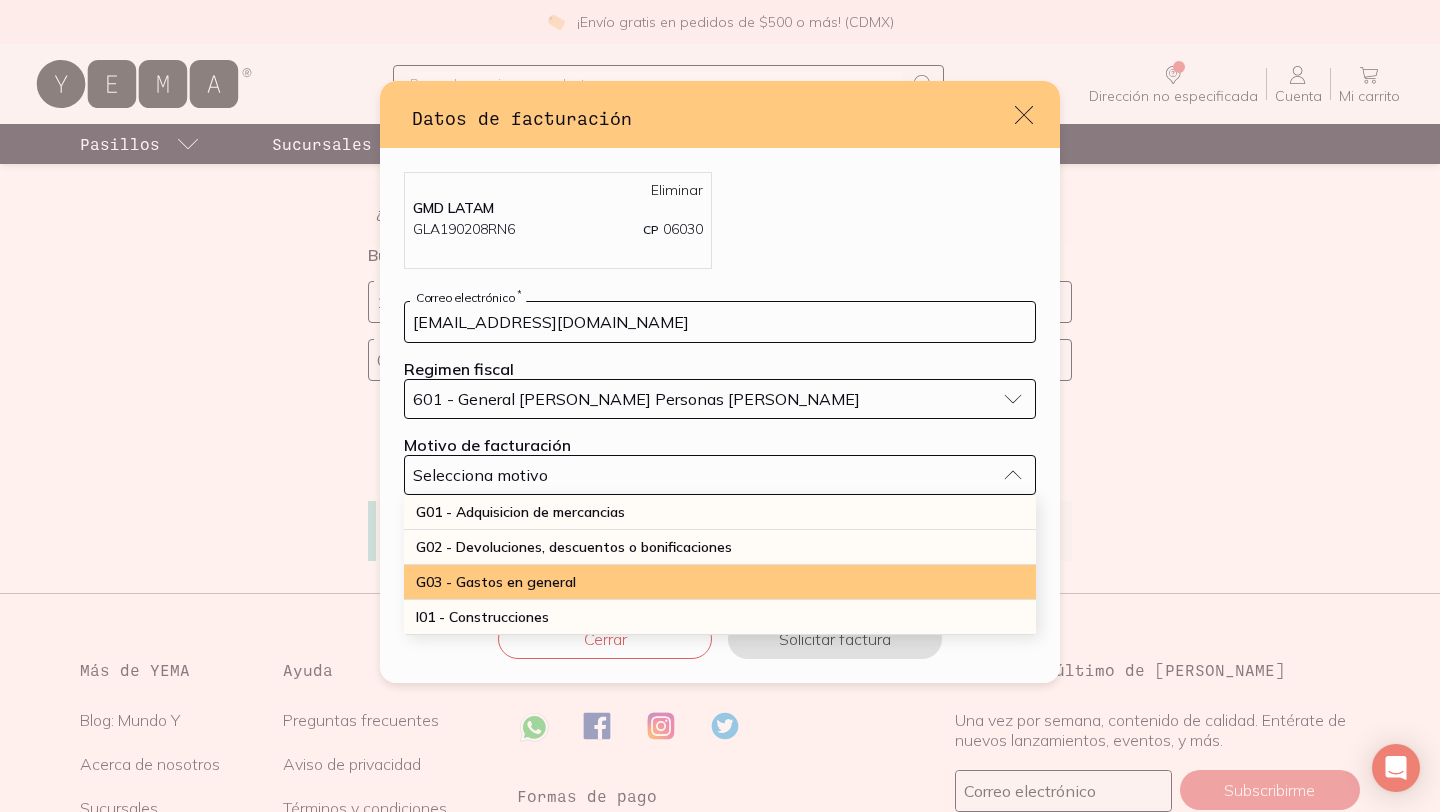 click on "G03 - Gastos en general" at bounding box center [496, 582] 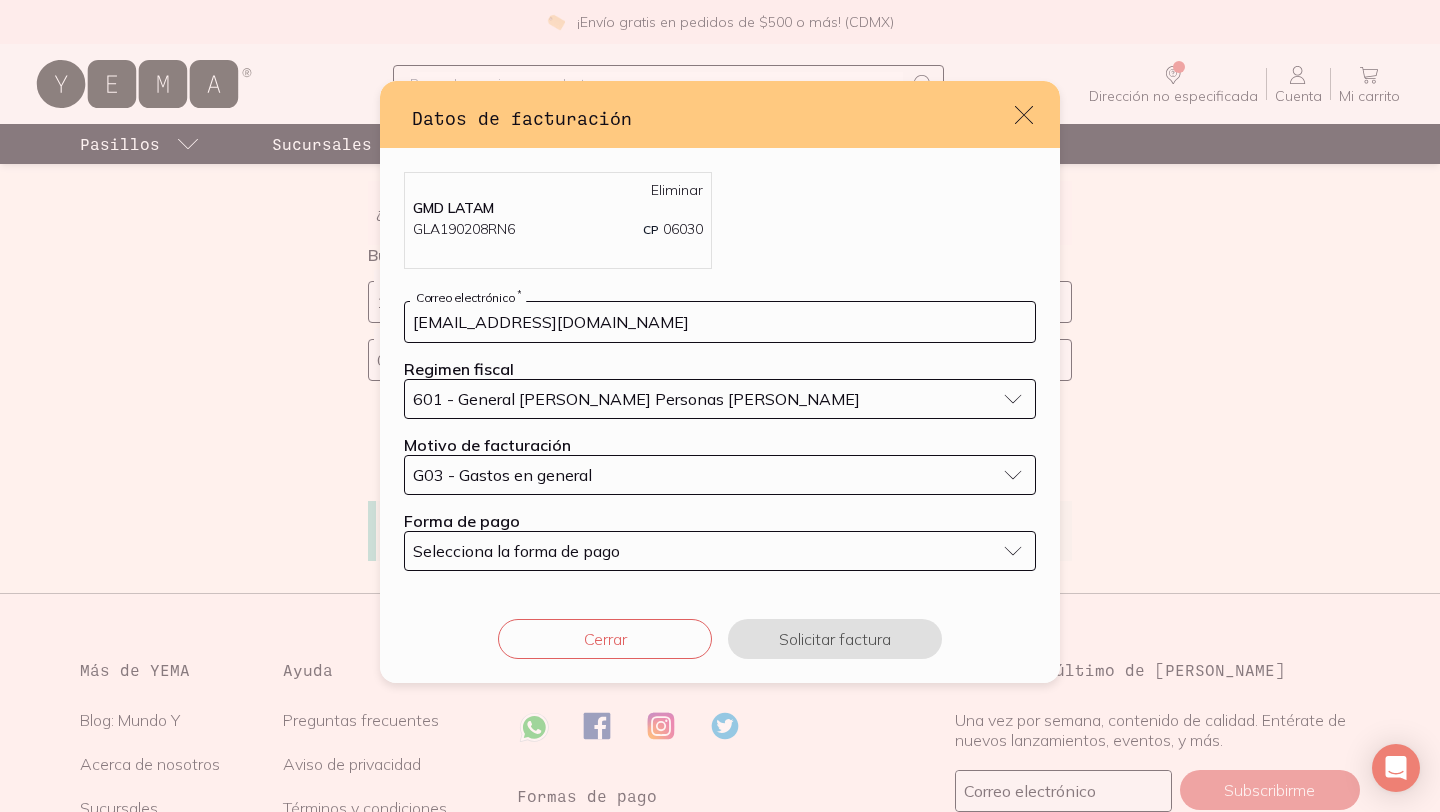 click on "Selecciona la forma de pago" at bounding box center [516, 551] 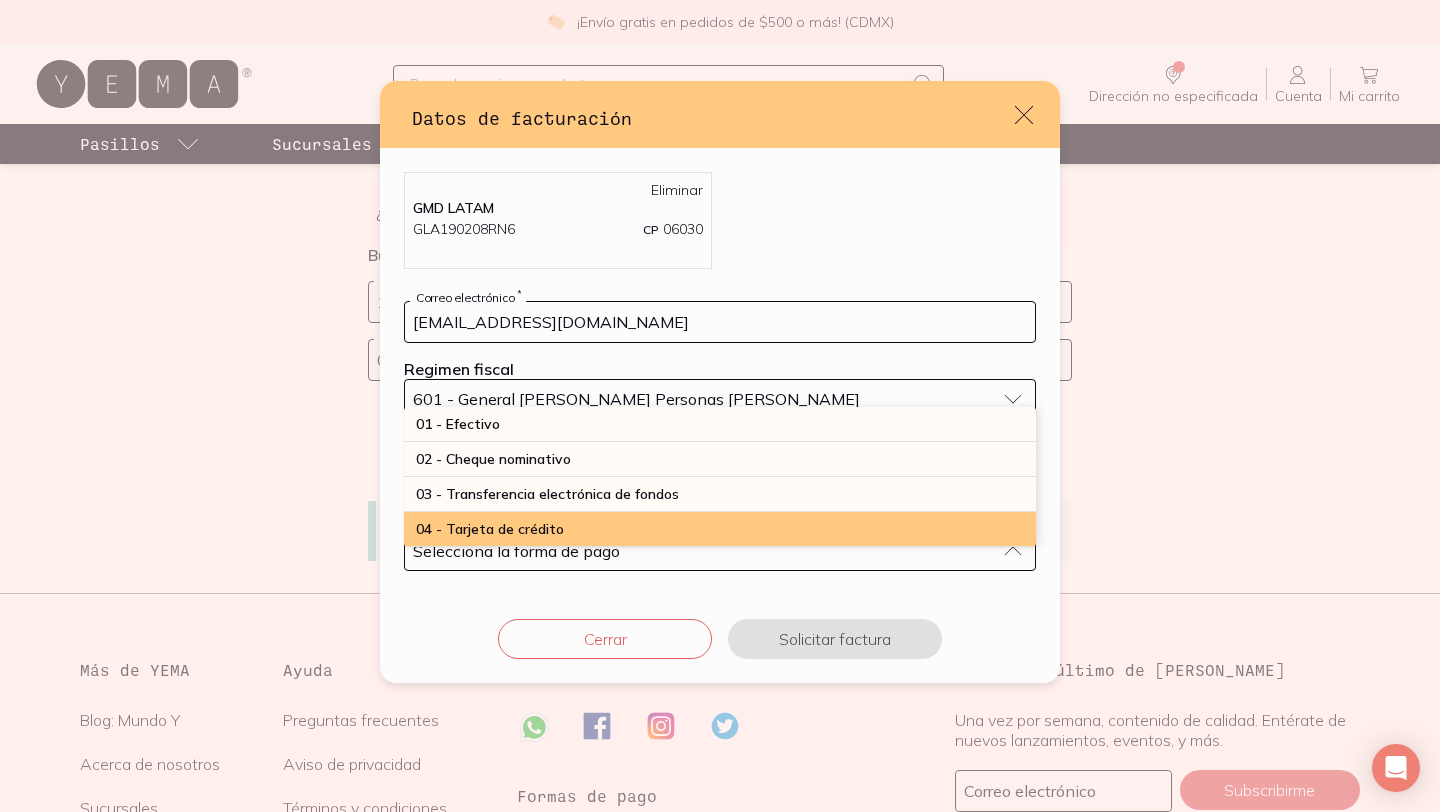 click on "04 - Tarjeta de crédito" at bounding box center (720, 529) 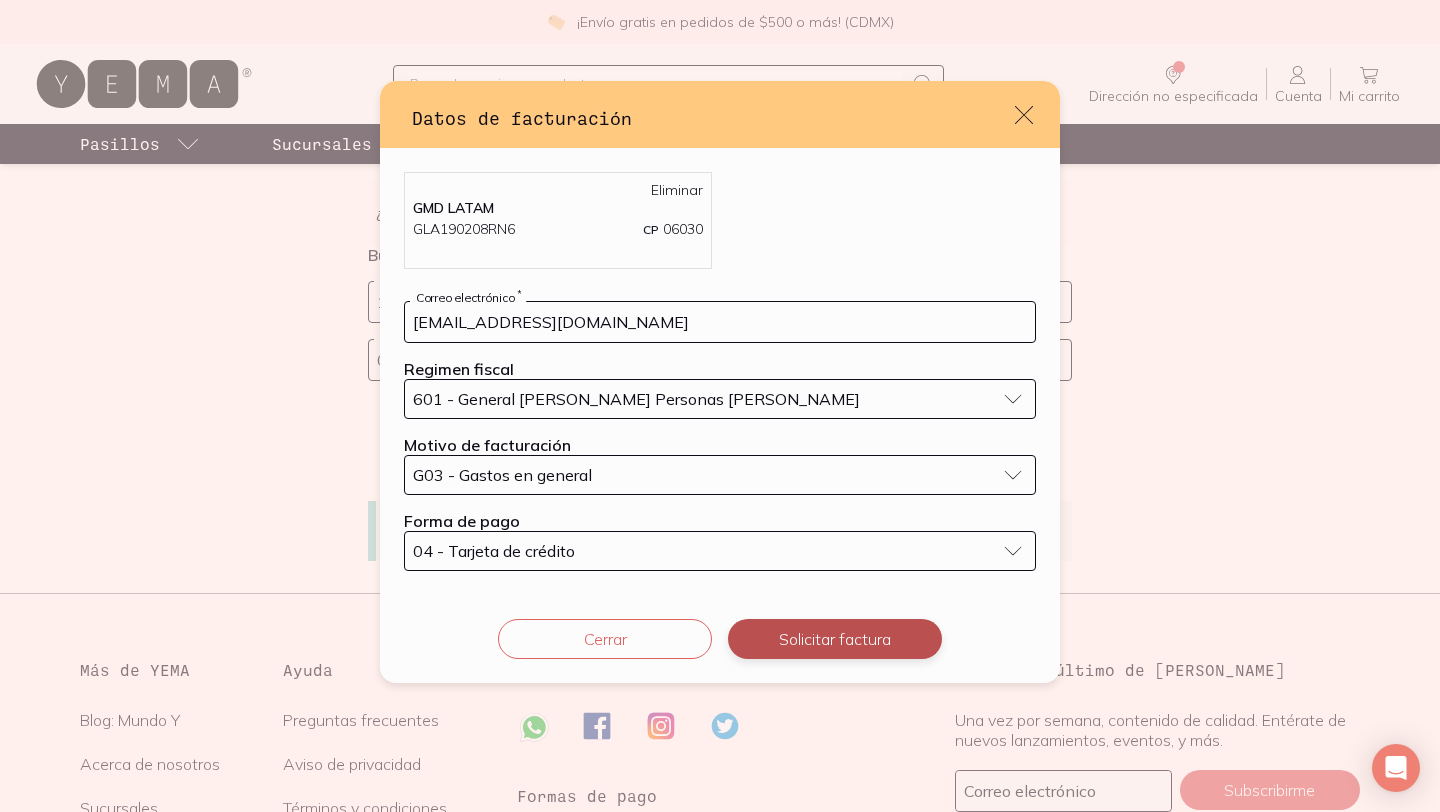 click on "Solicitar factura" at bounding box center [835, 639] 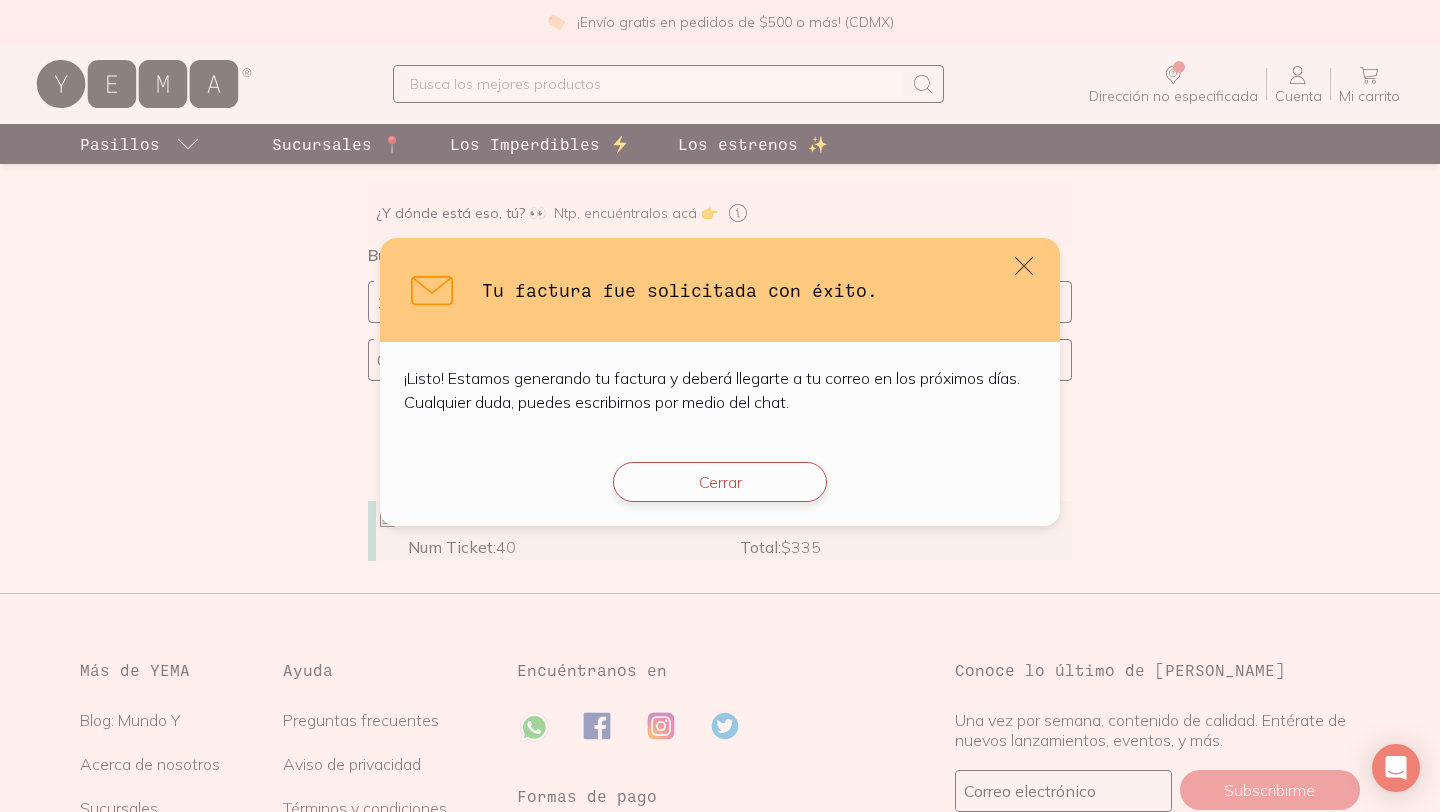 click on "Cerrar" at bounding box center (720, 482) 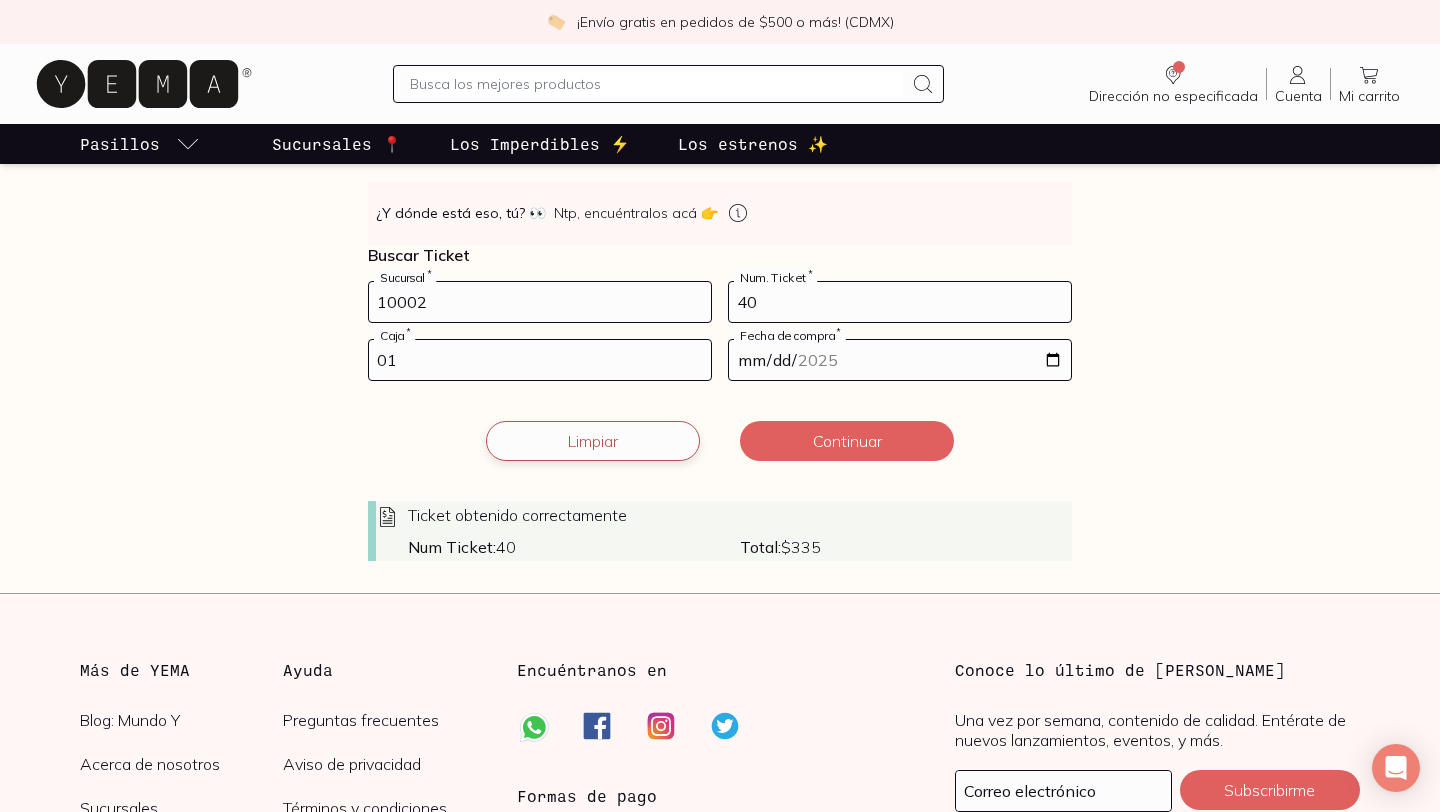 click on "Limpiar" at bounding box center [593, 441] 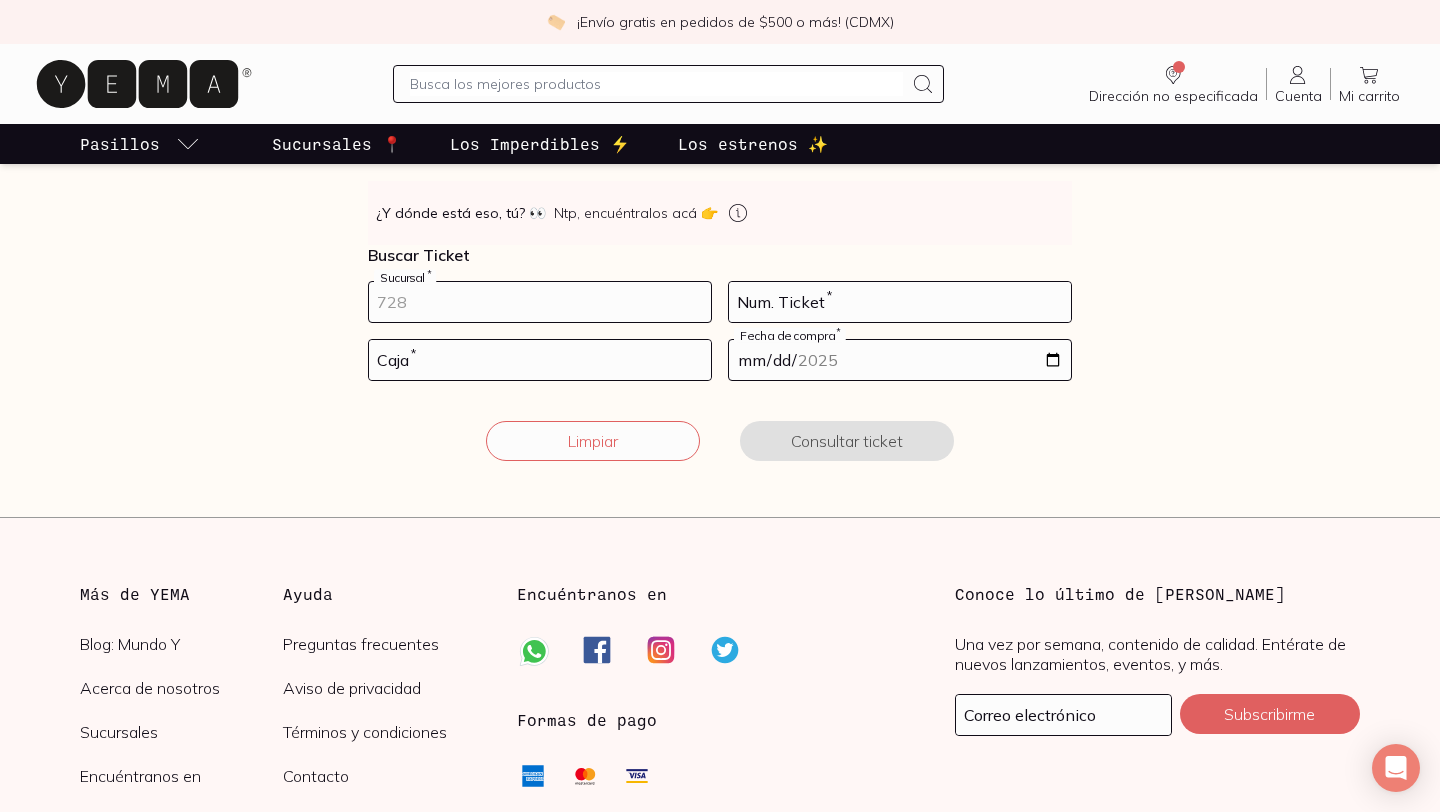 click at bounding box center (540, 302) 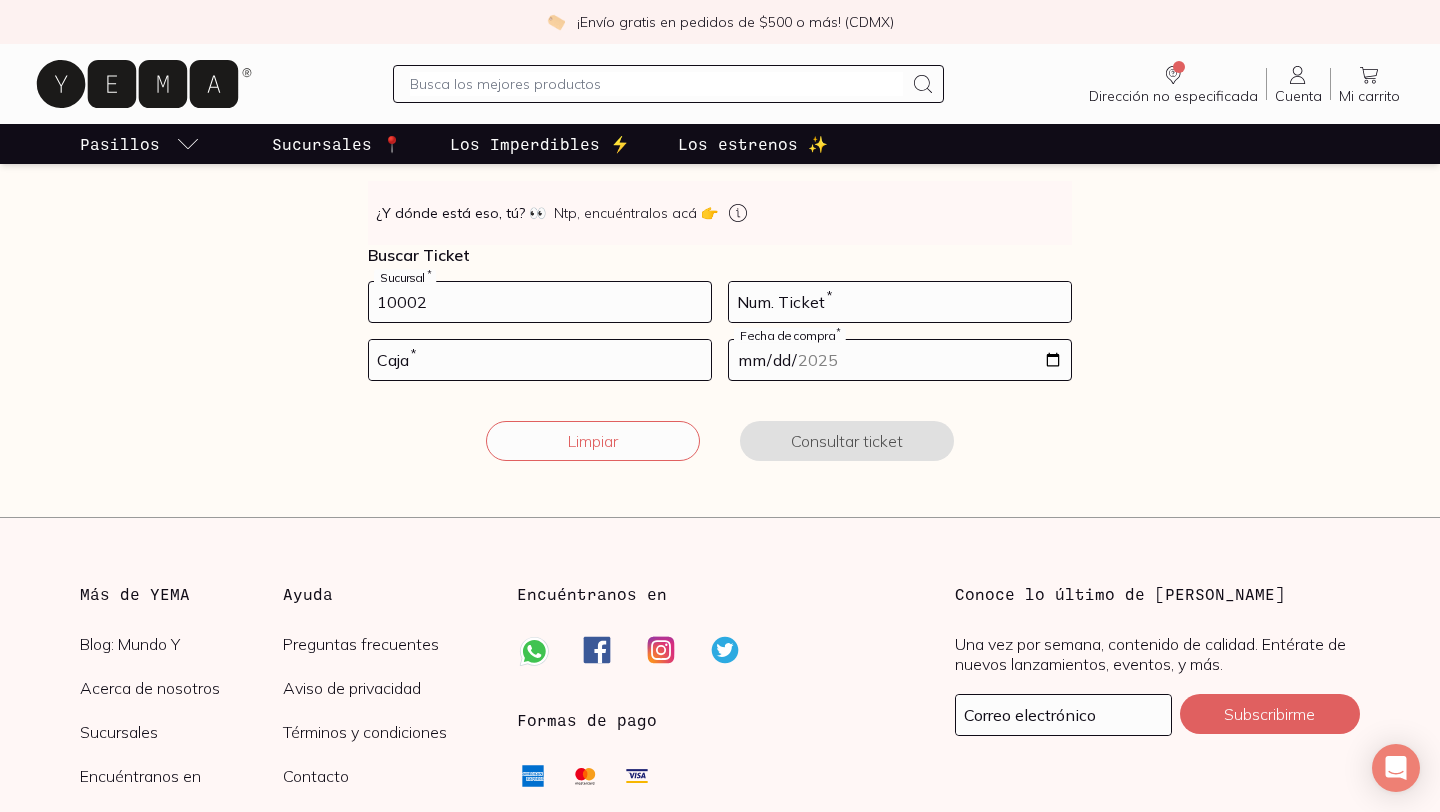 type on "10002" 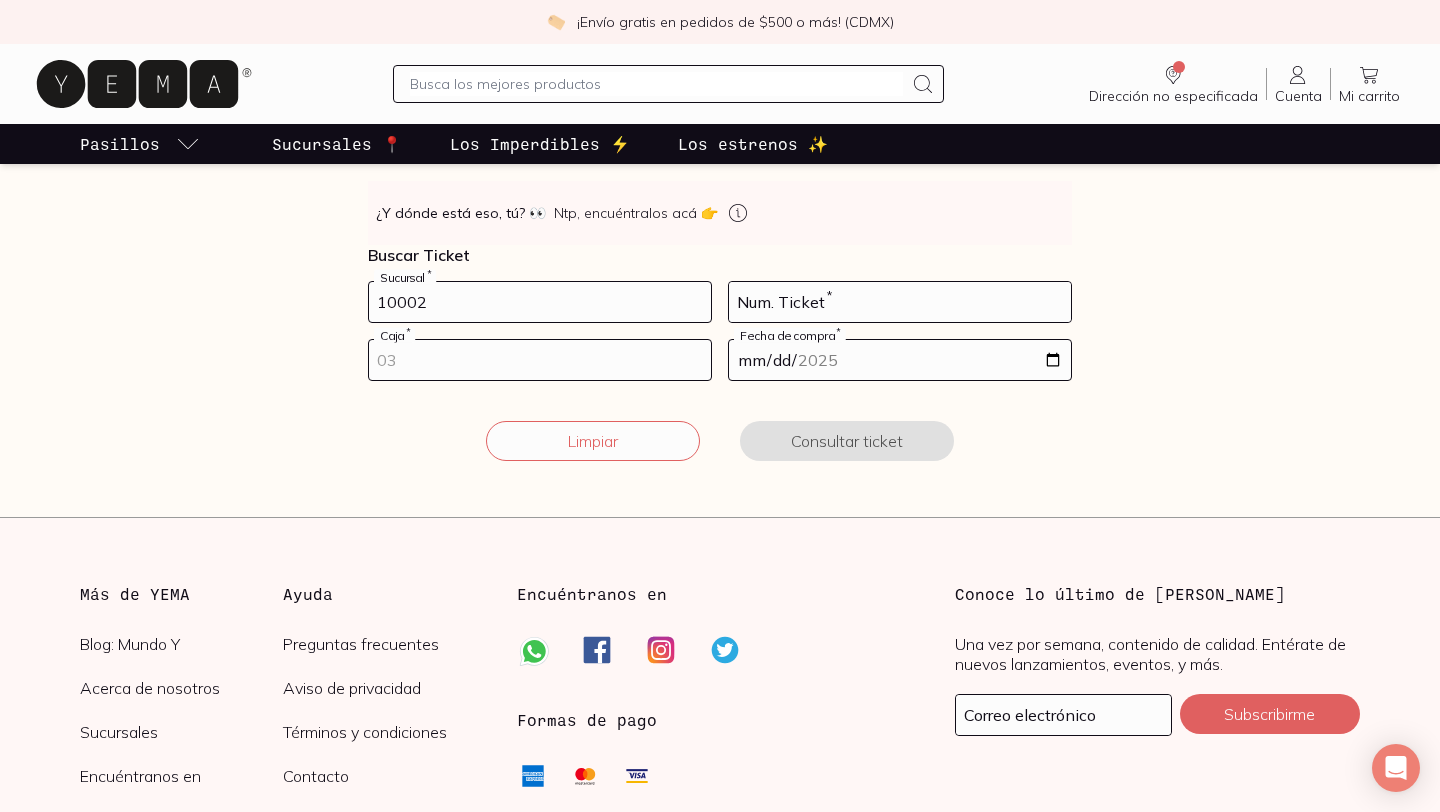 click at bounding box center (540, 360) 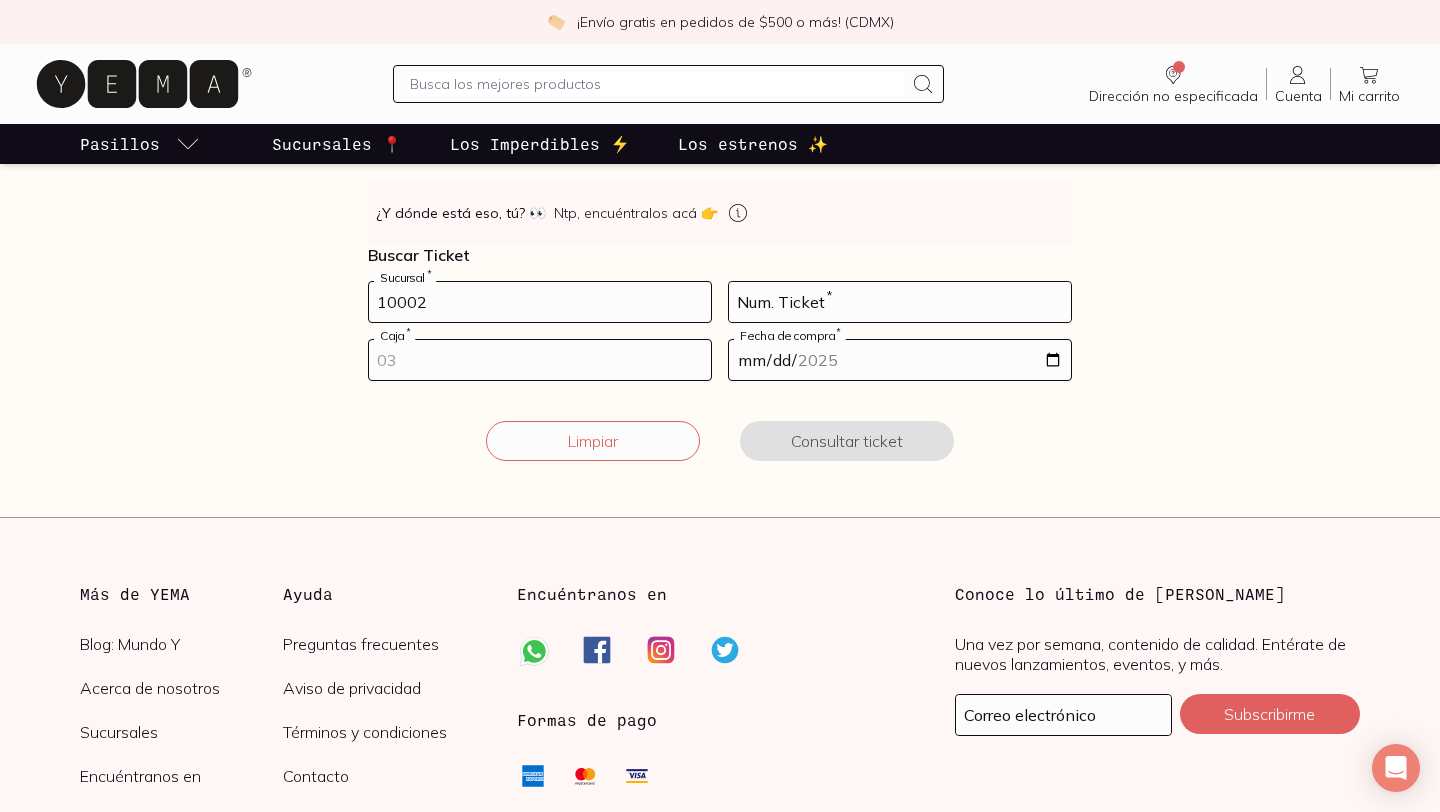 type on "7" 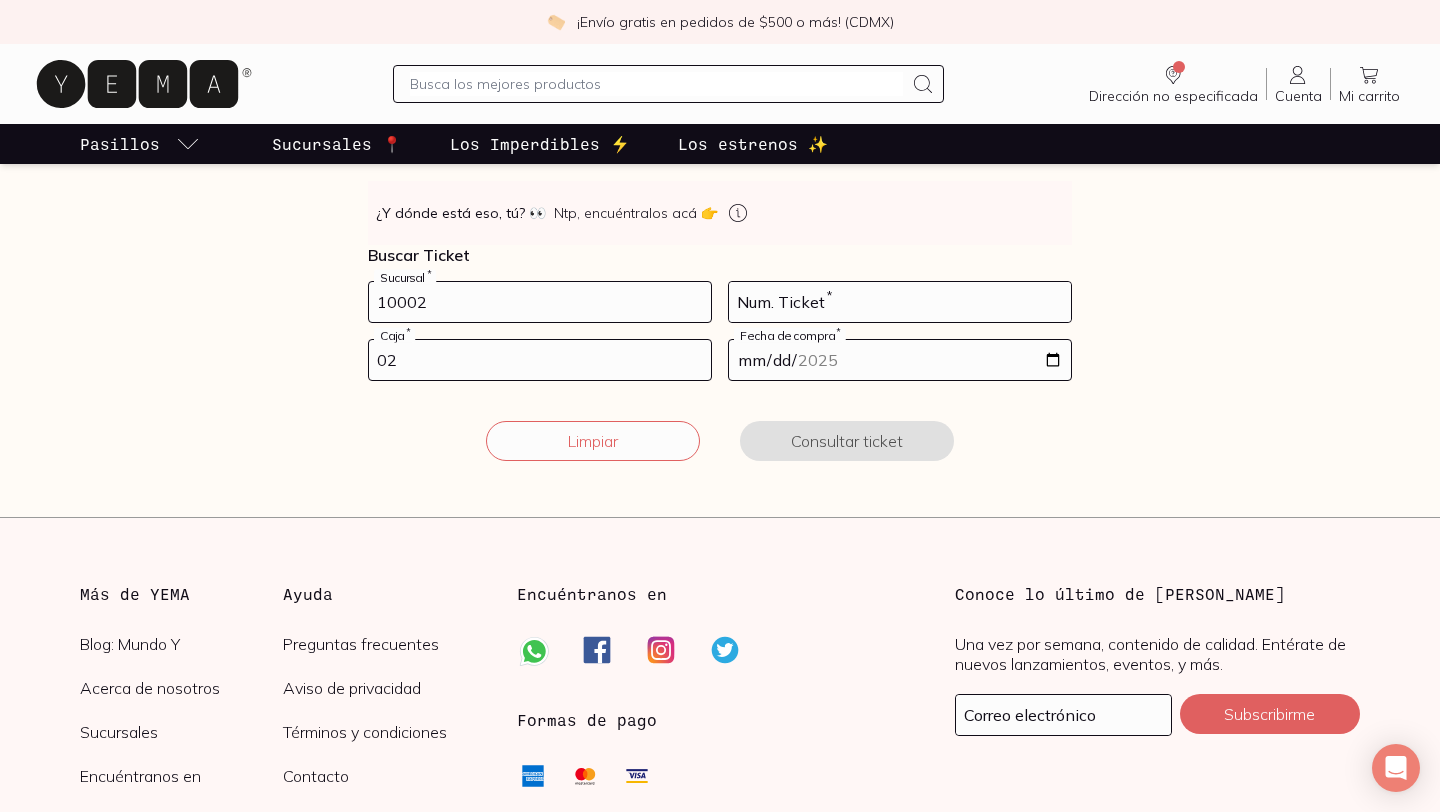 type on "02" 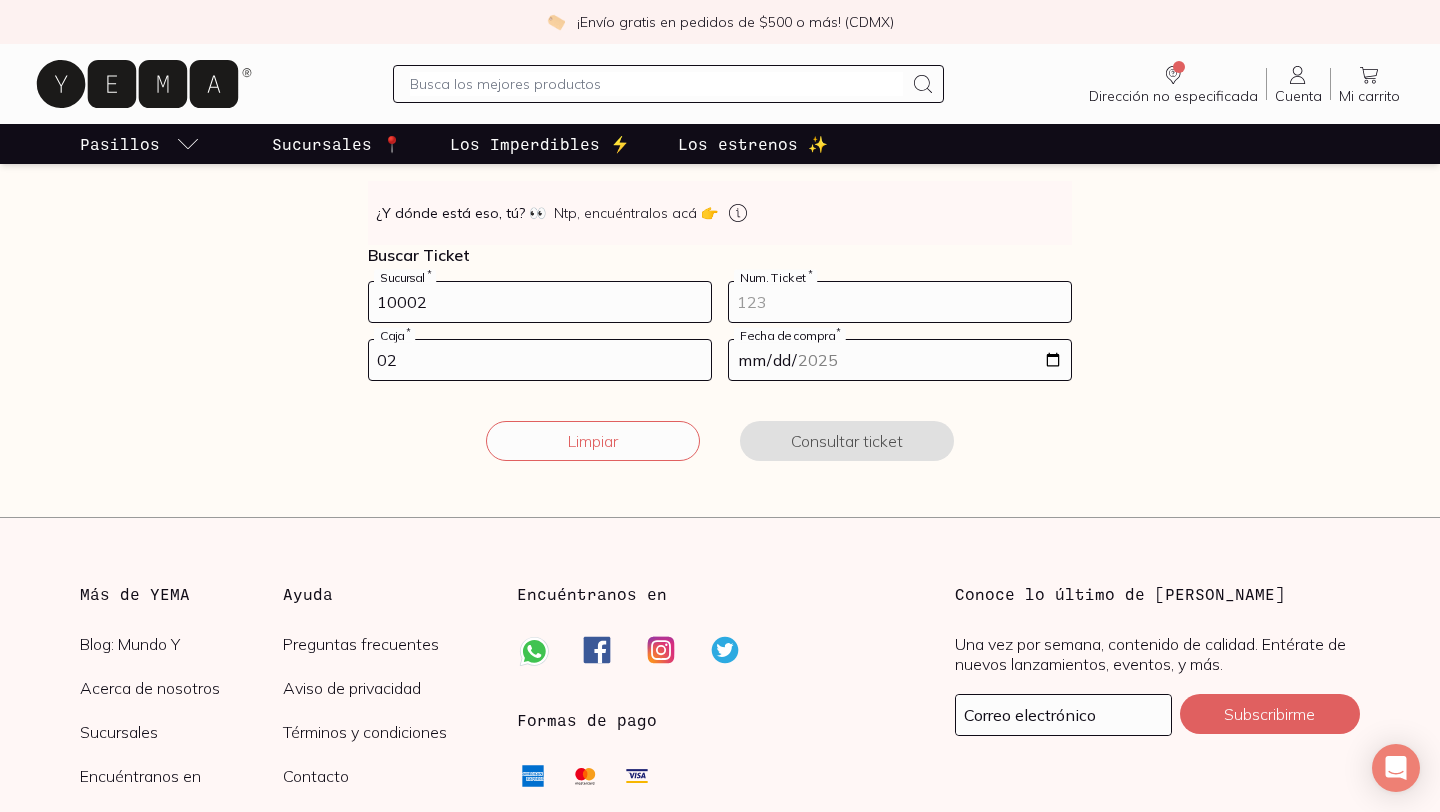 click at bounding box center [900, 302] 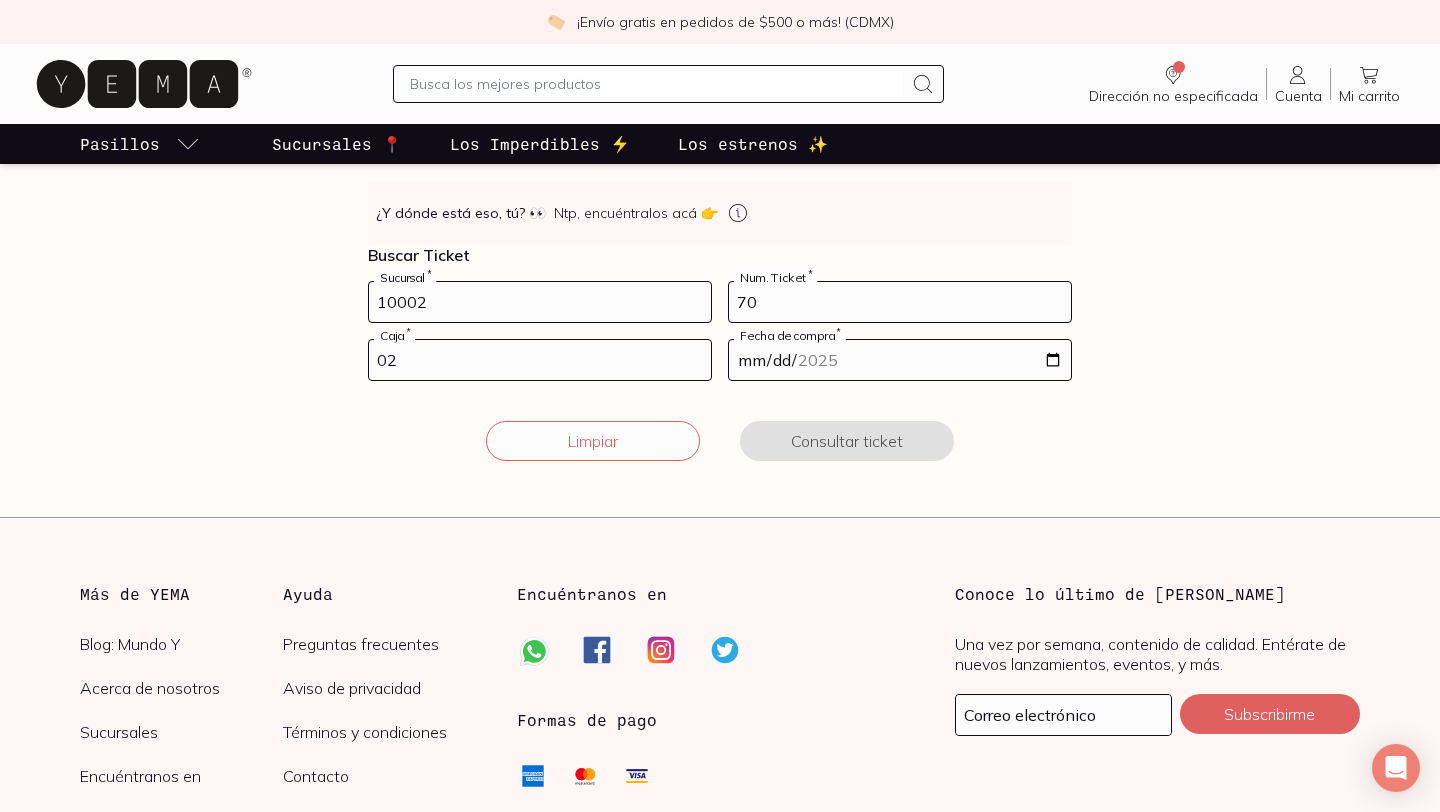 type on "70" 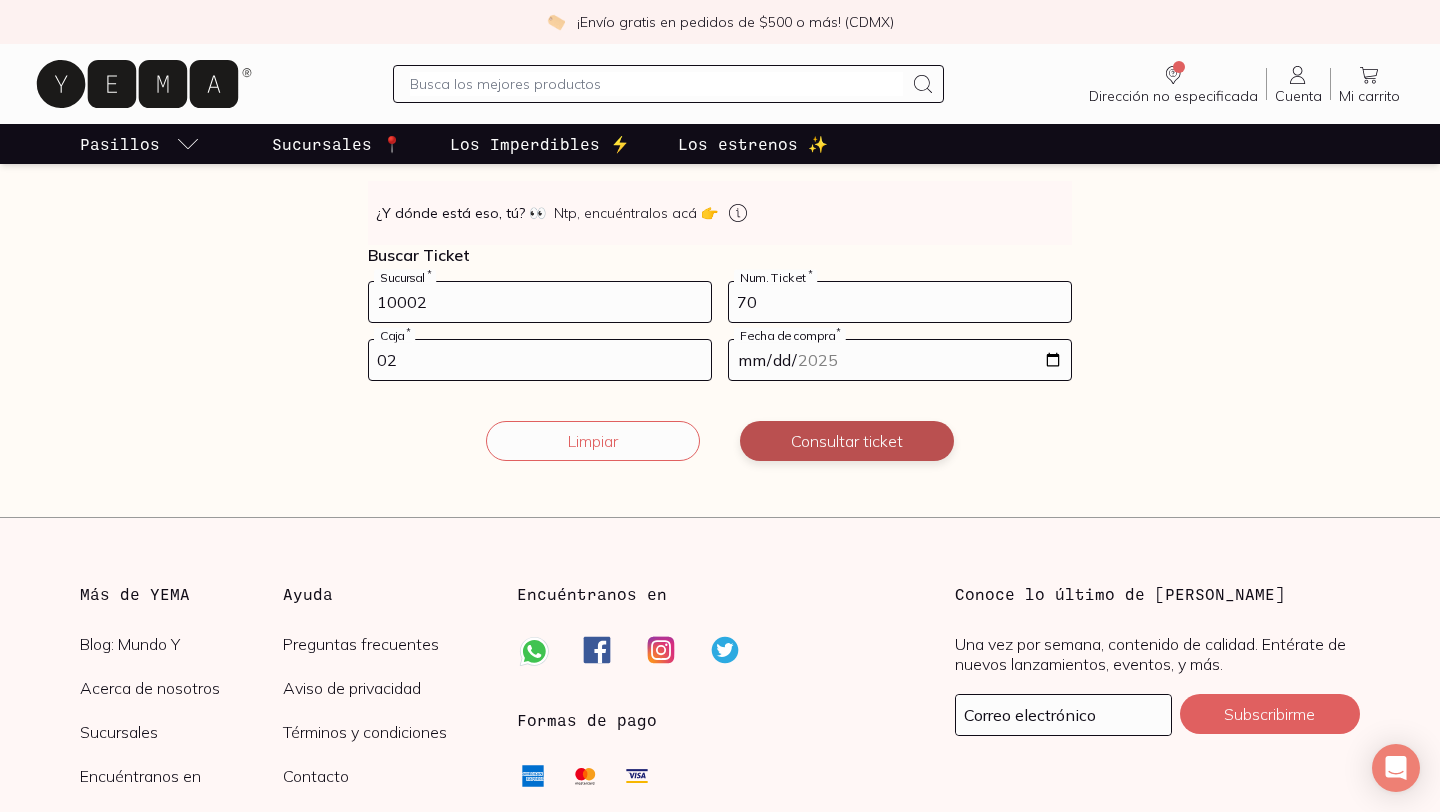 click on "Consultar ticket" at bounding box center (847, 441) 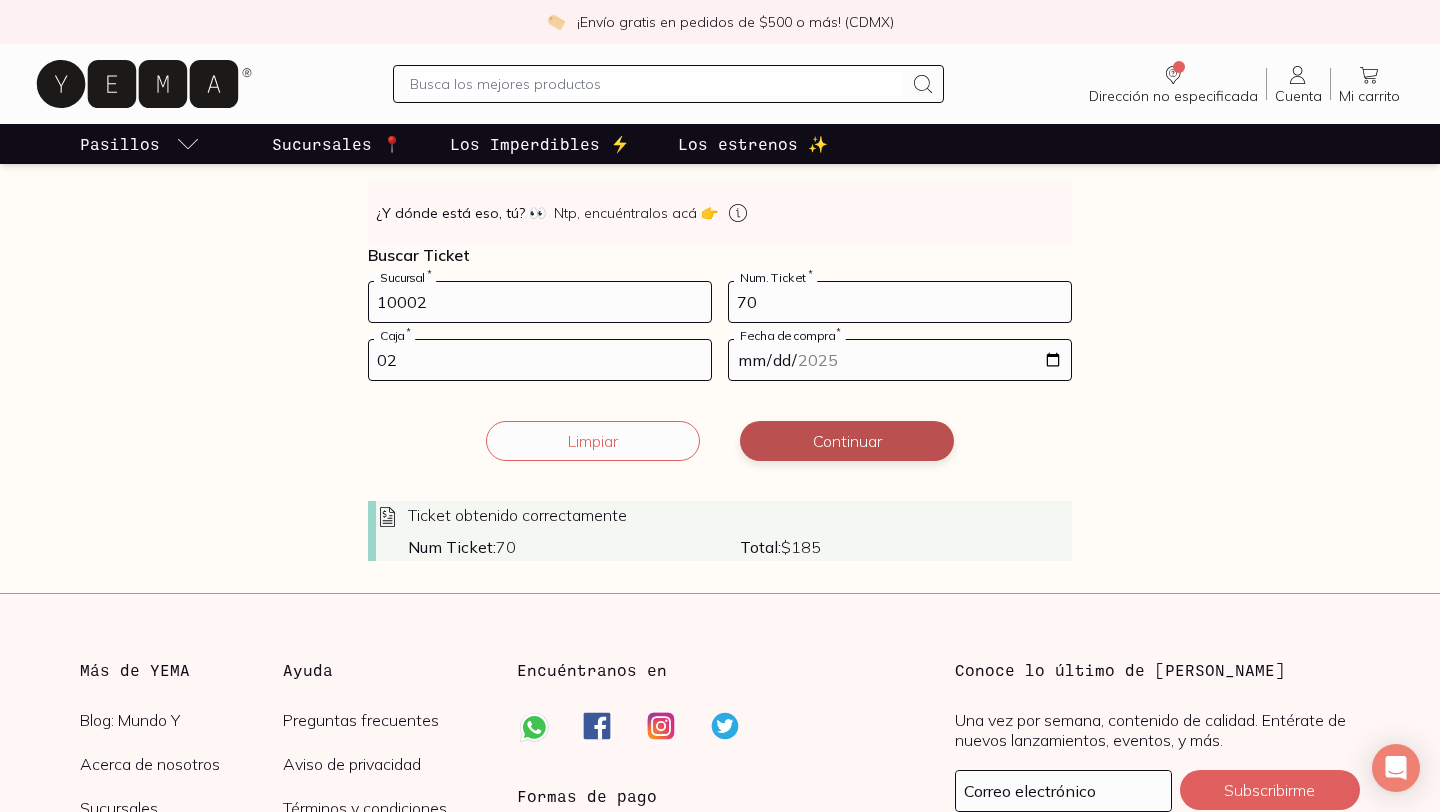 click on "Continuar" at bounding box center (847, 441) 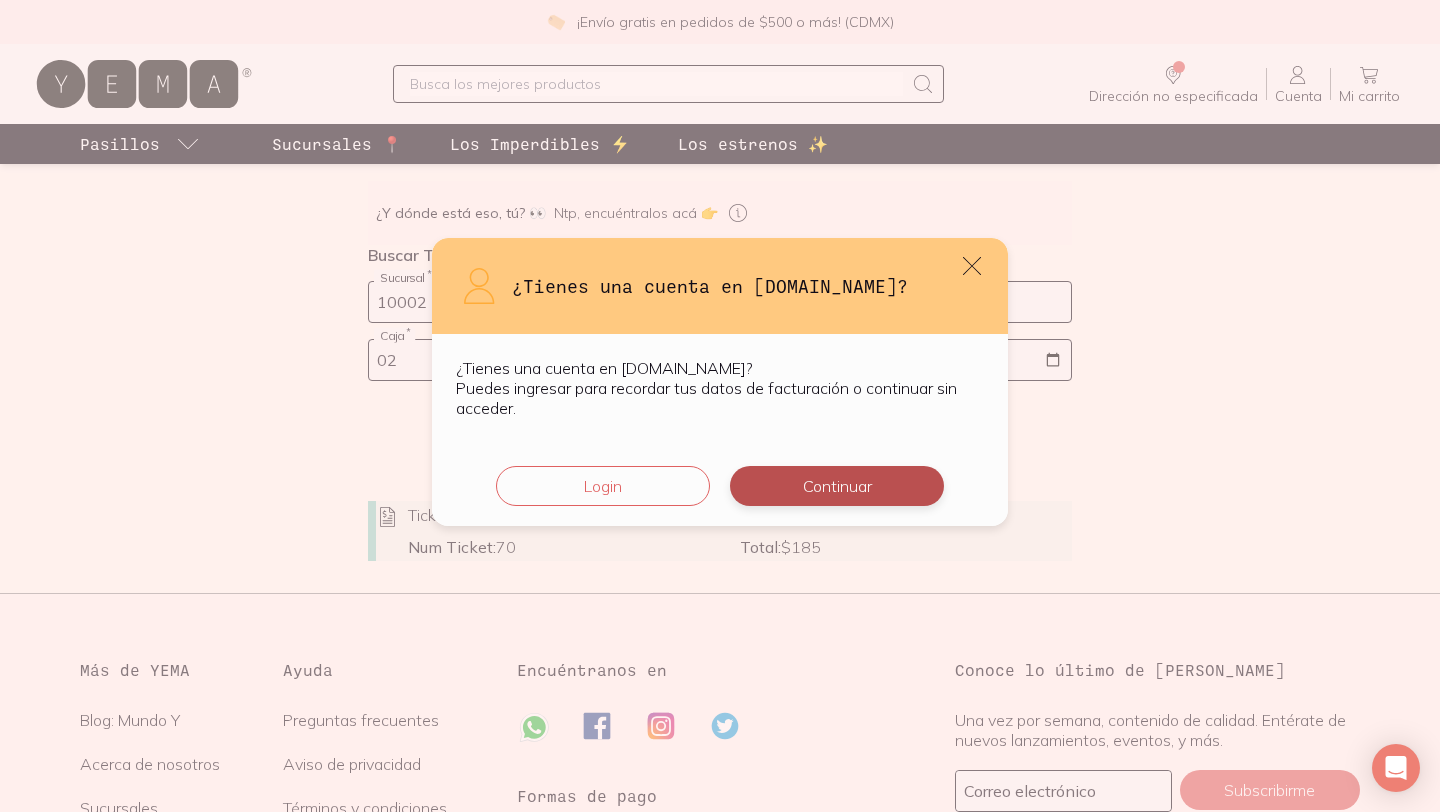 click on "Continuar" at bounding box center (837, 486) 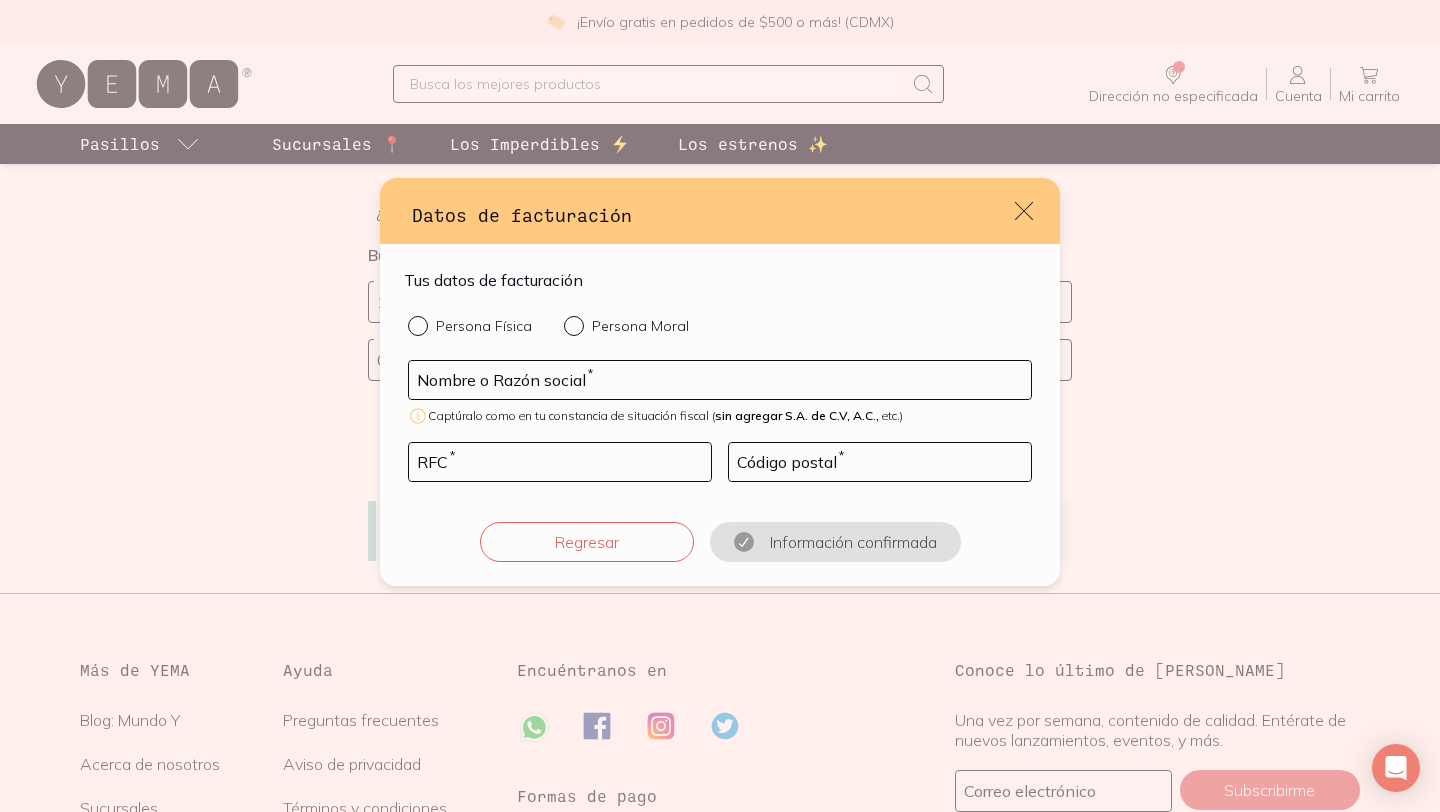 click on "Persona Moral" at bounding box center (572, 324) 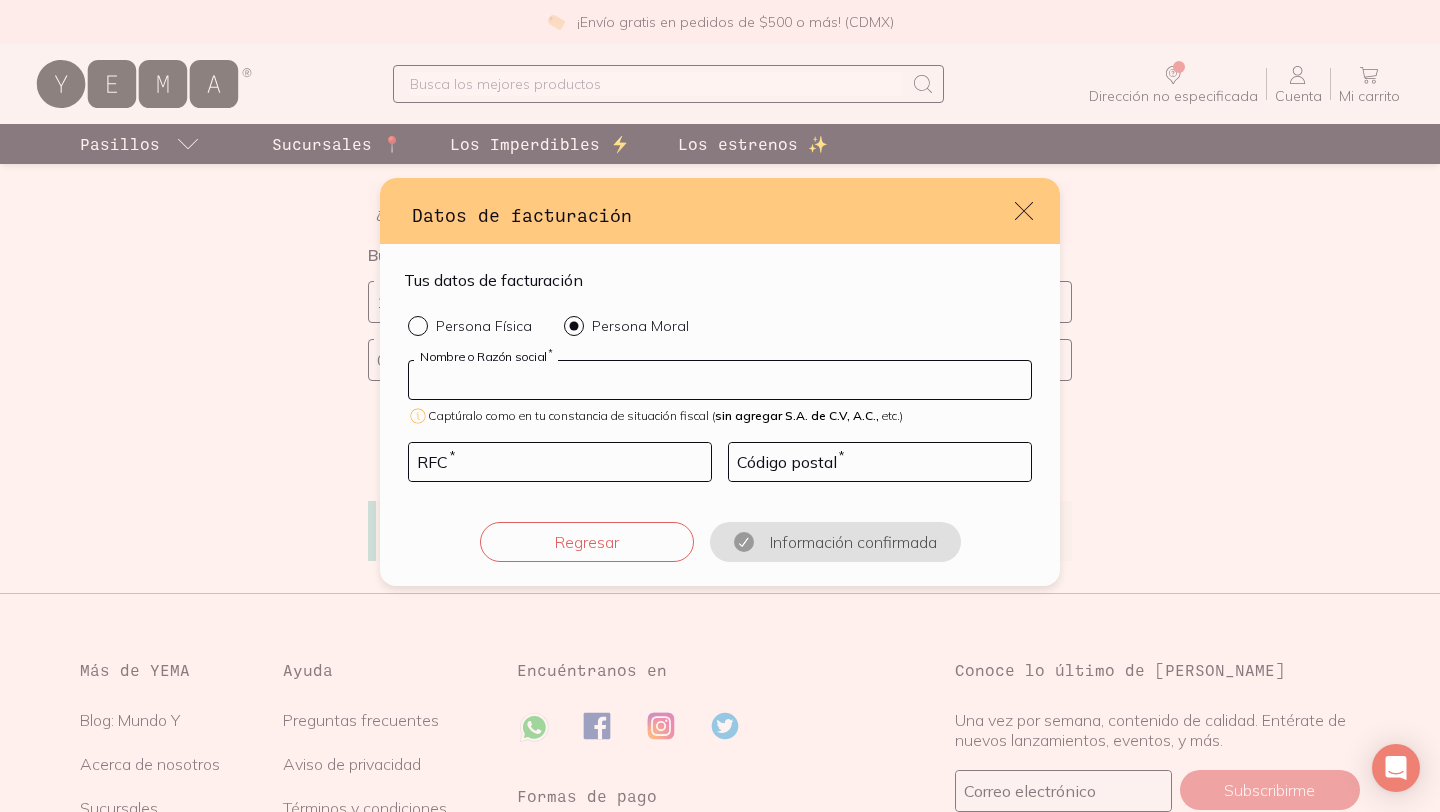 click at bounding box center (720, 380) 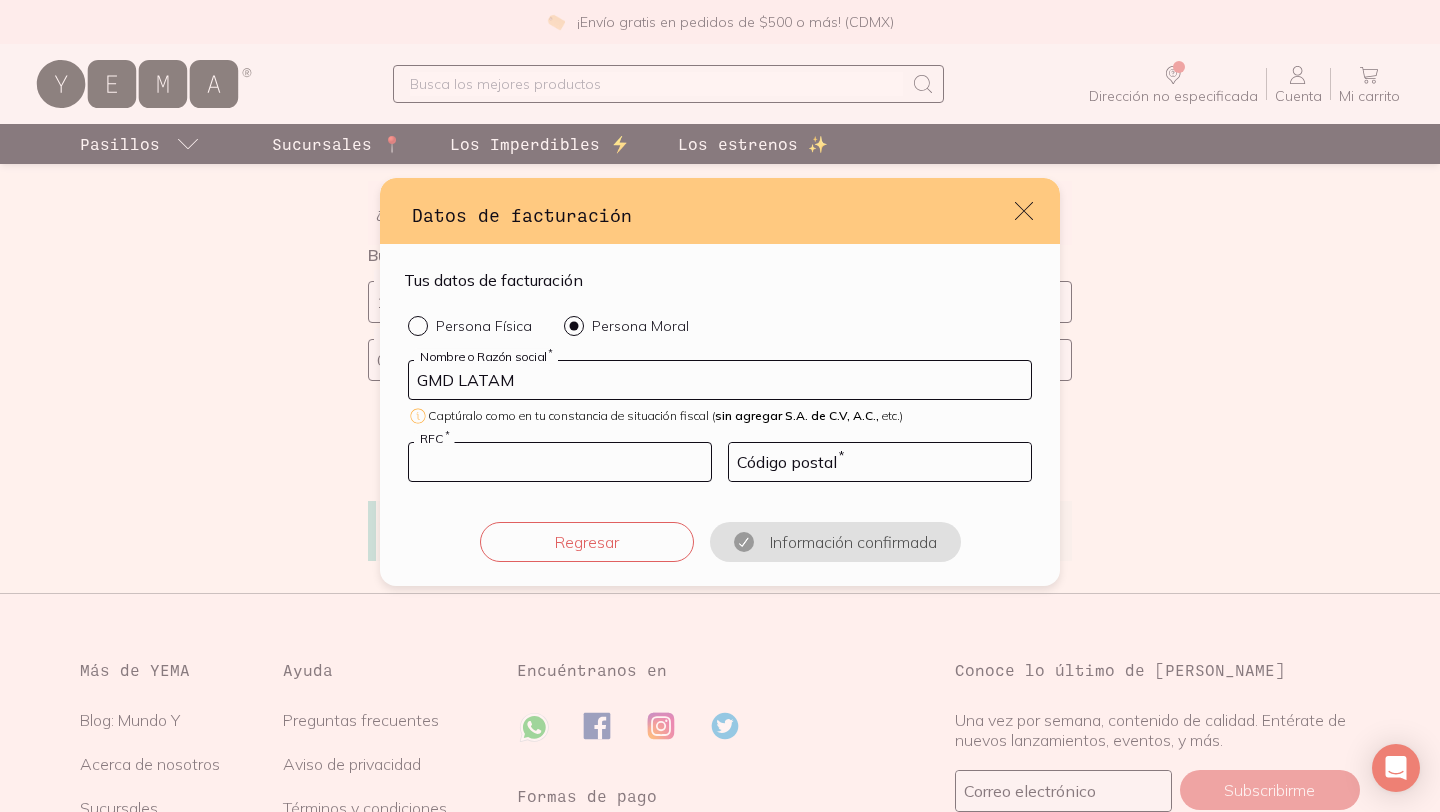 type on "GLA190208RN6" 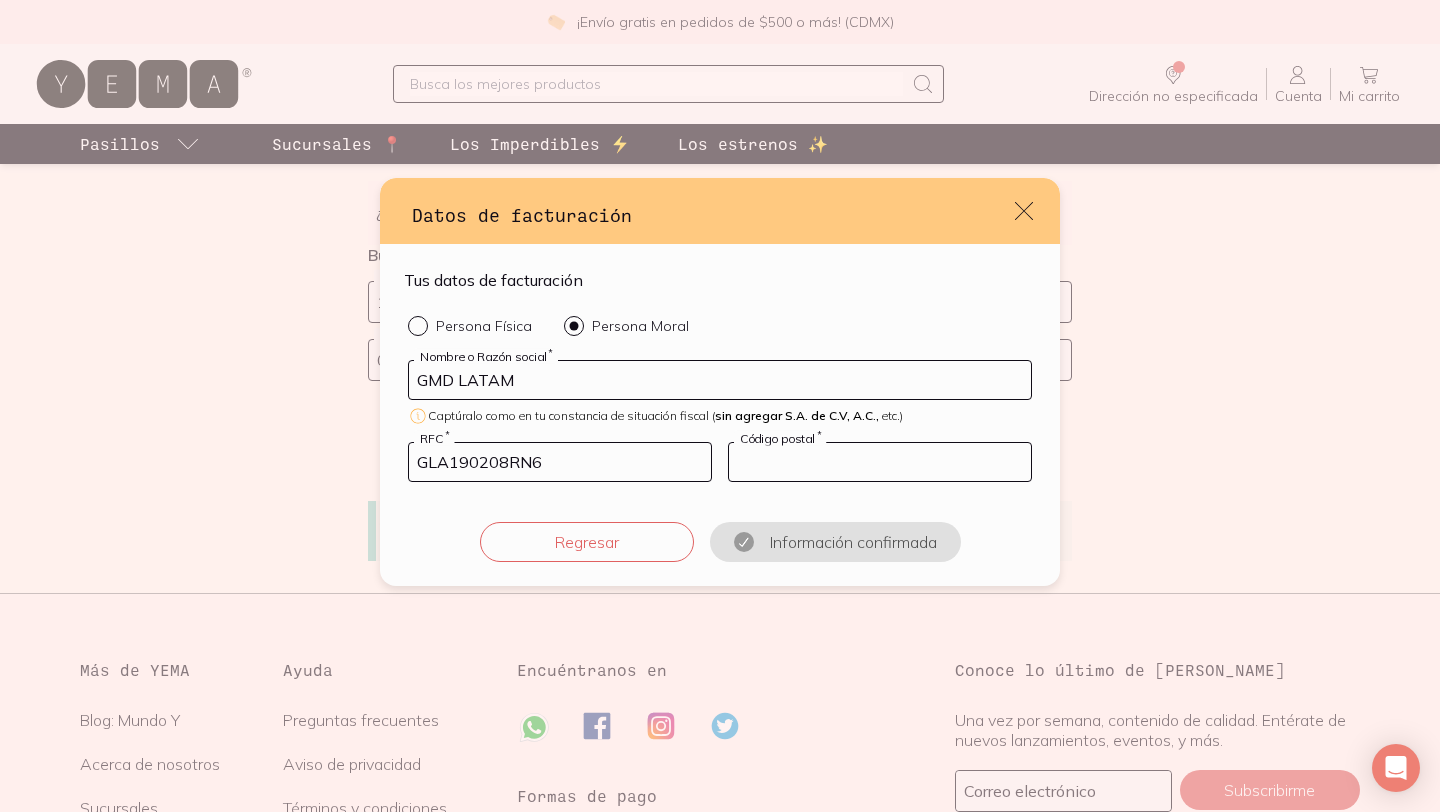 type on "06030" 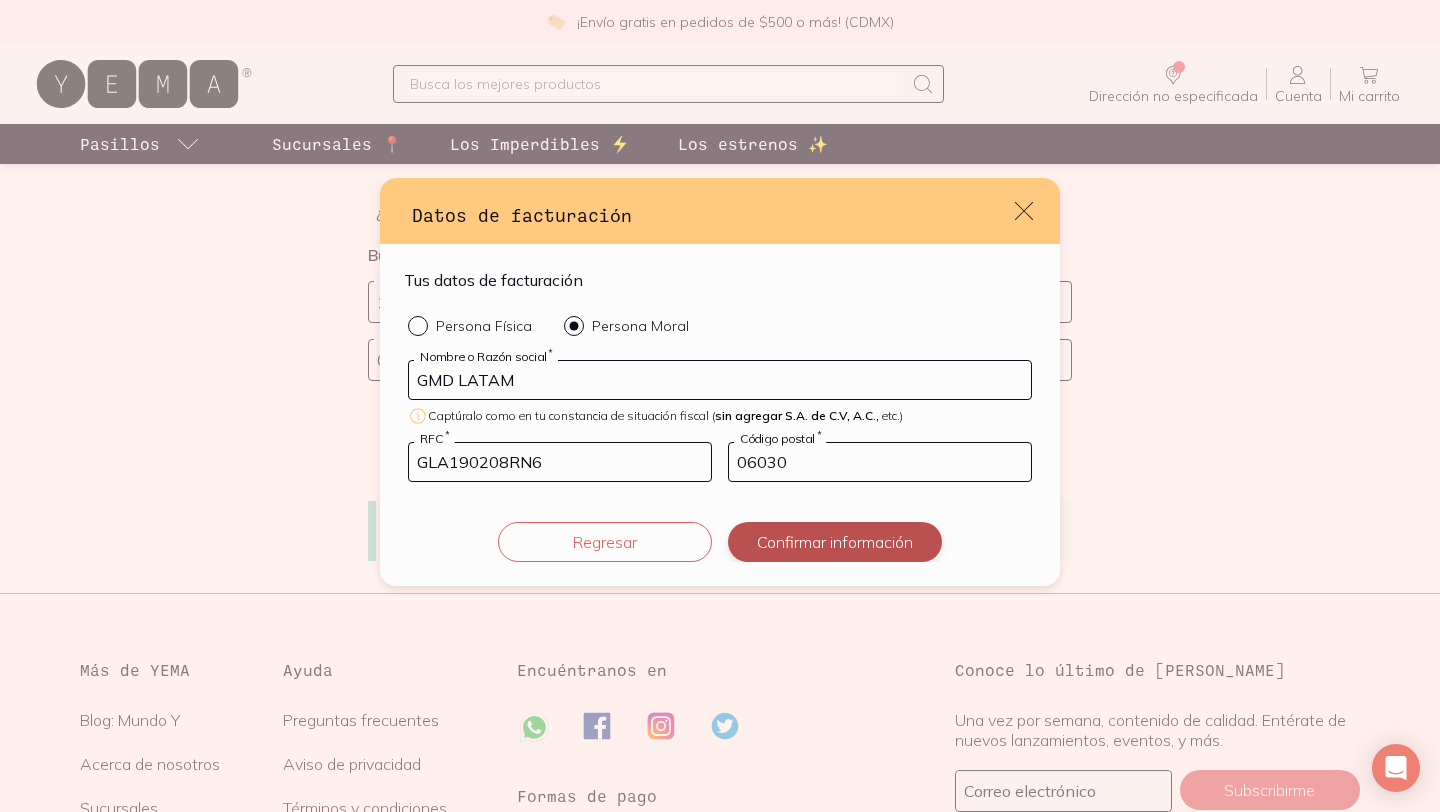 click on "Confirmar información" at bounding box center (835, 542) 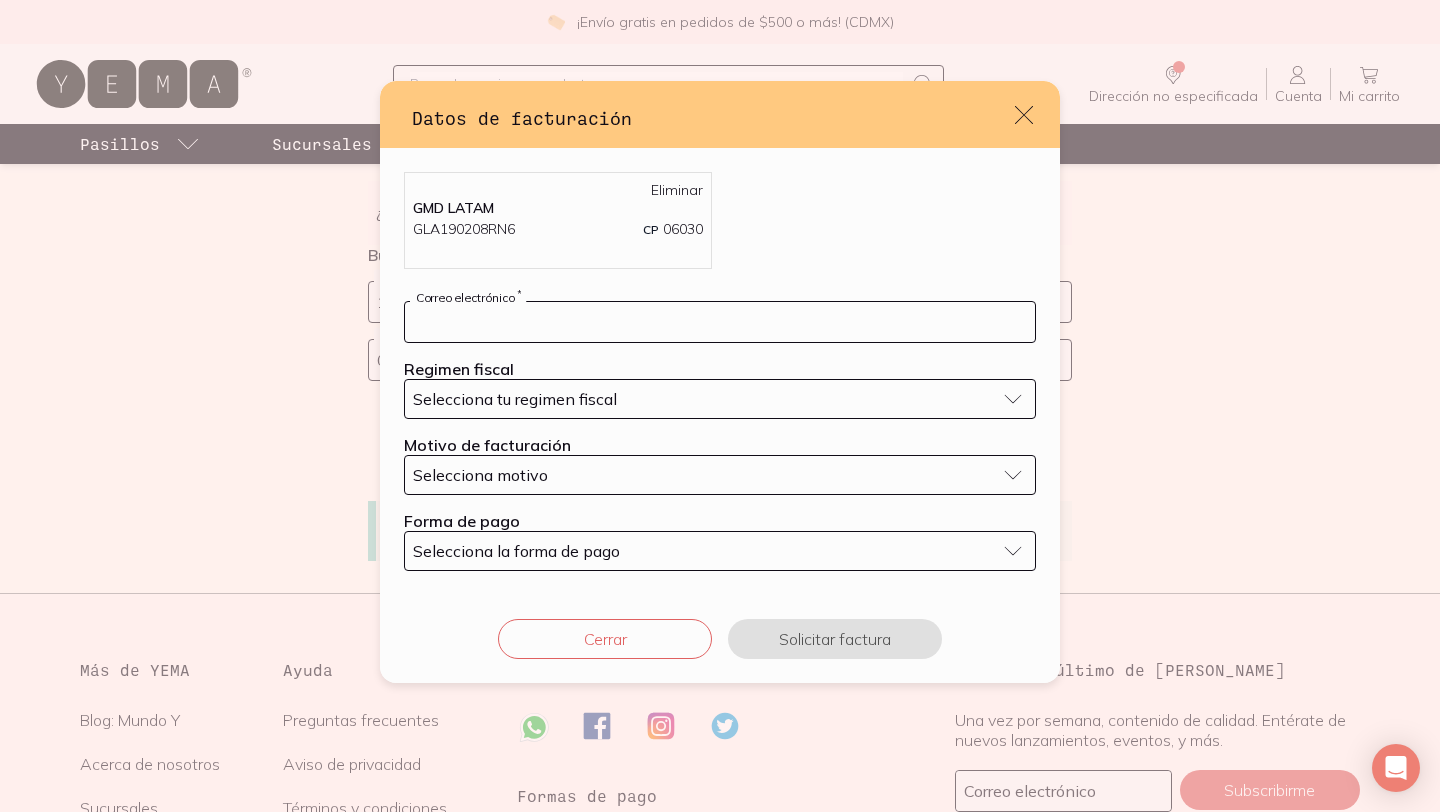click at bounding box center [720, 322] 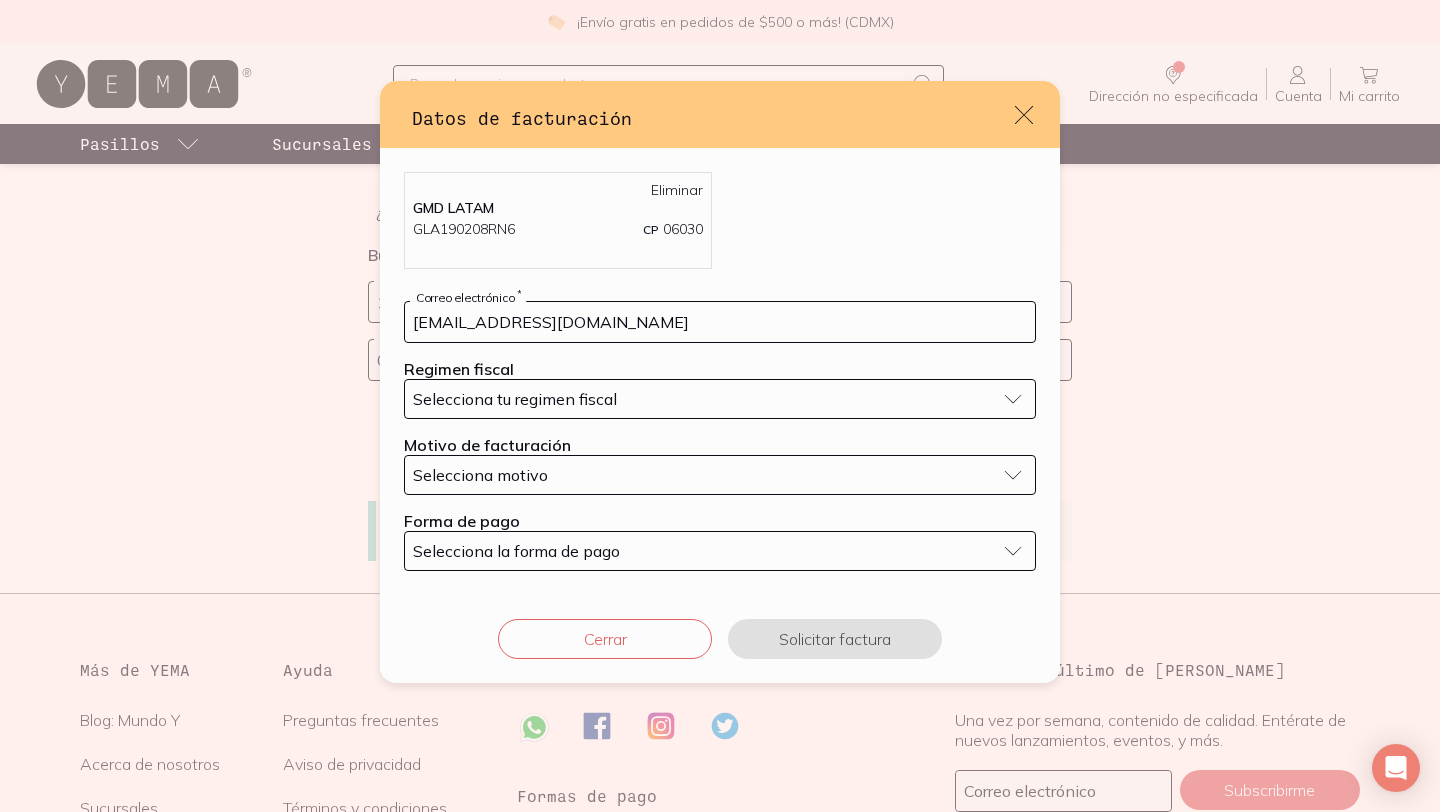 click on "Selecciona tu regimen fiscal" at bounding box center (515, 399) 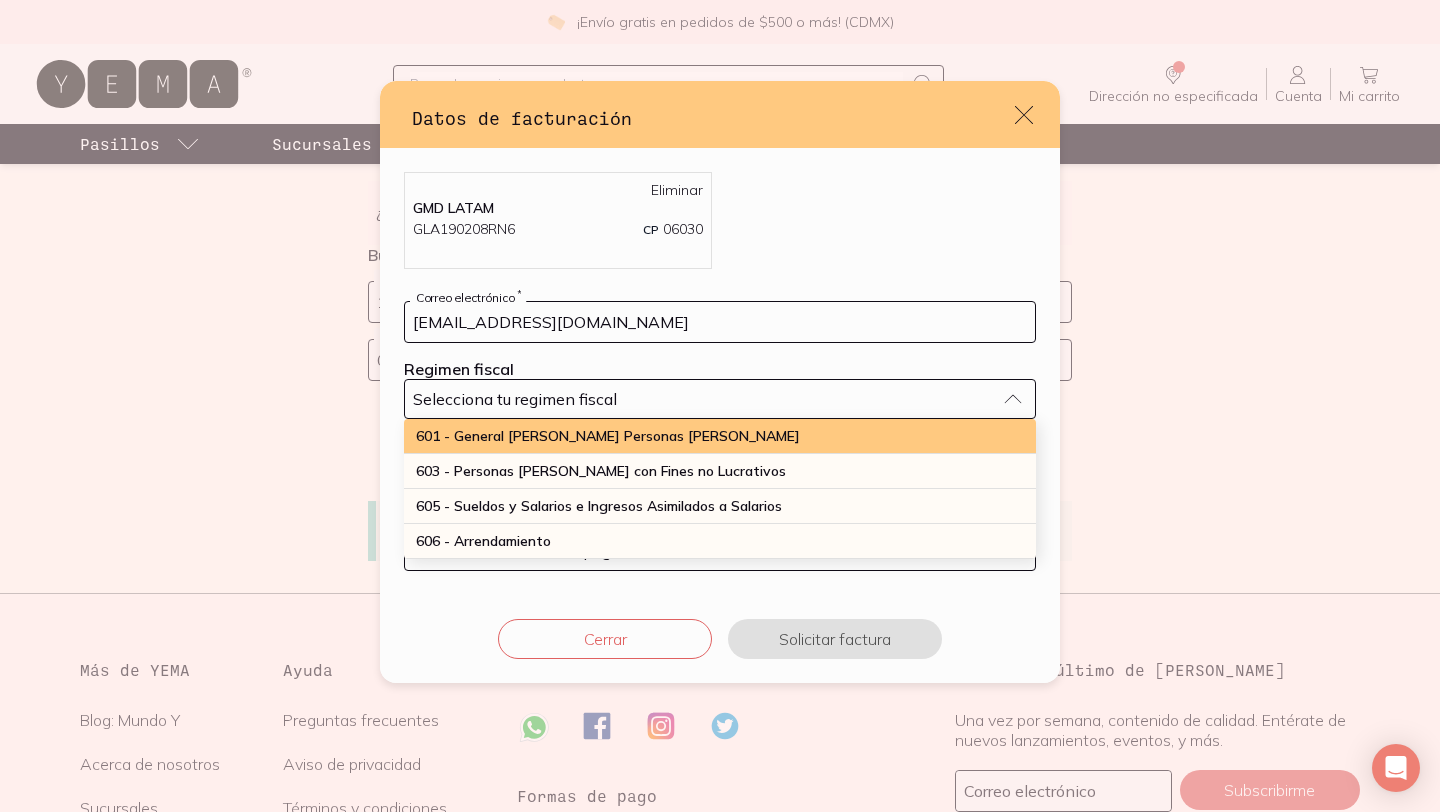 click on "601 - General [PERSON_NAME] Personas [PERSON_NAME]" at bounding box center (608, 436) 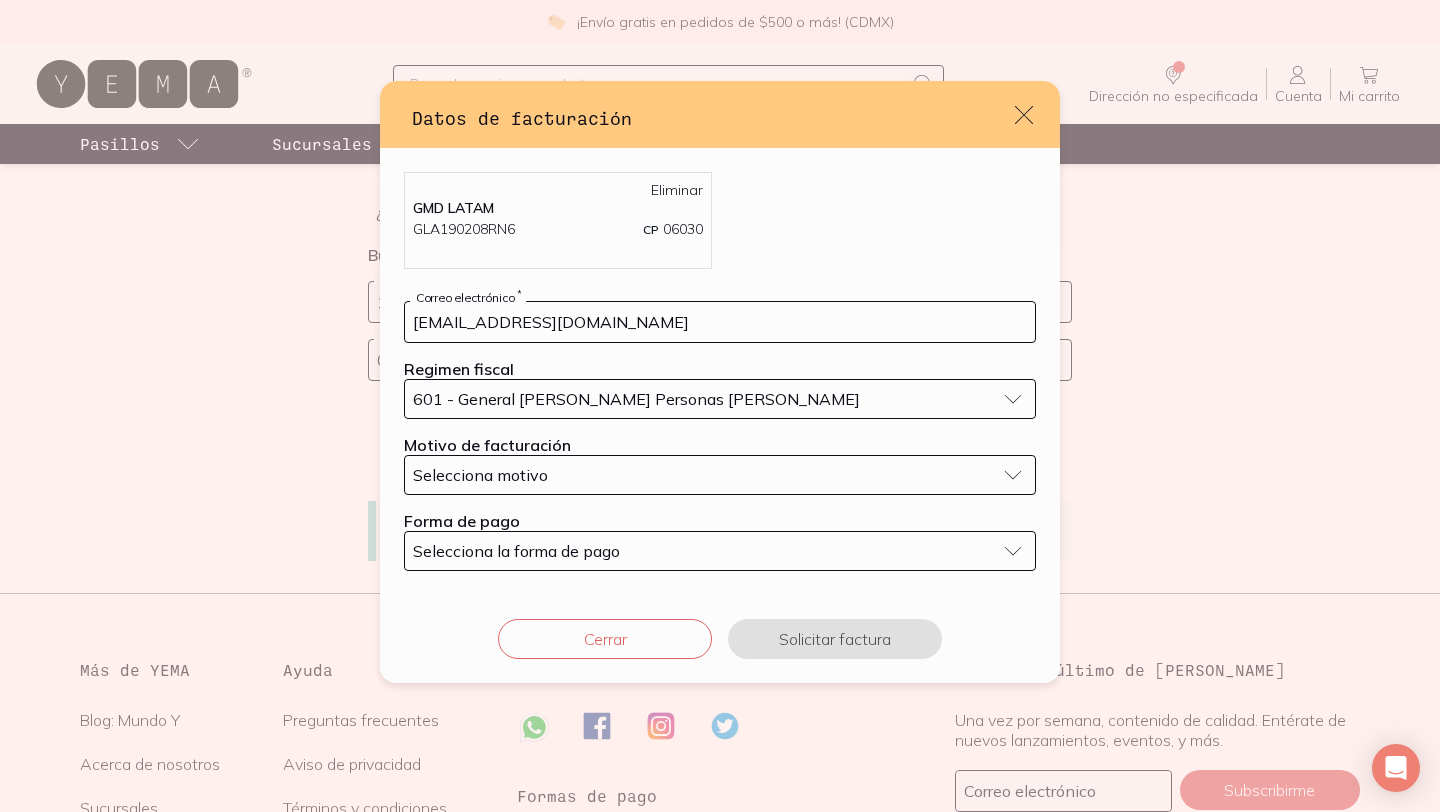 click on "Selecciona motivo" at bounding box center [704, 475] 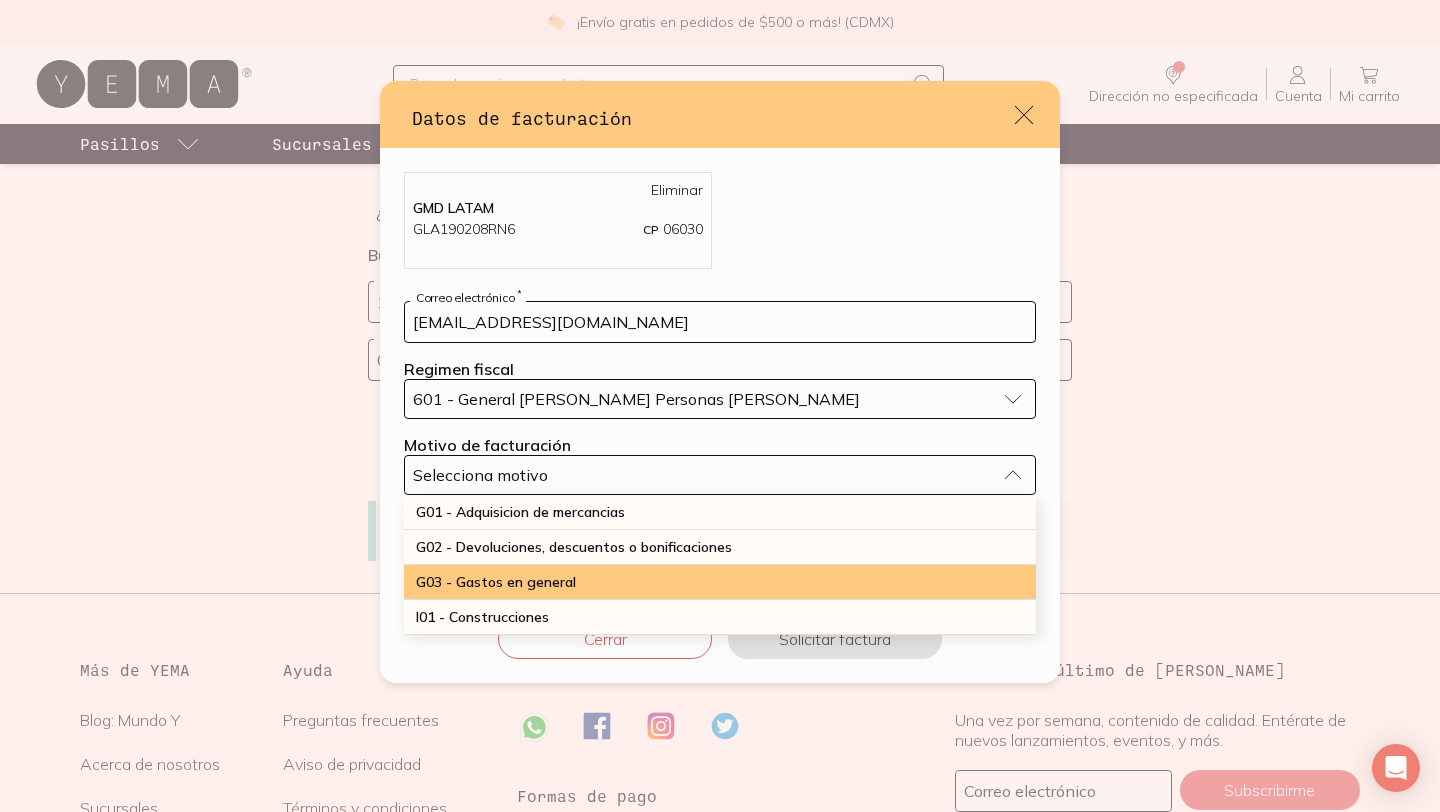 click on "G03 - Gastos en general" at bounding box center (720, 582) 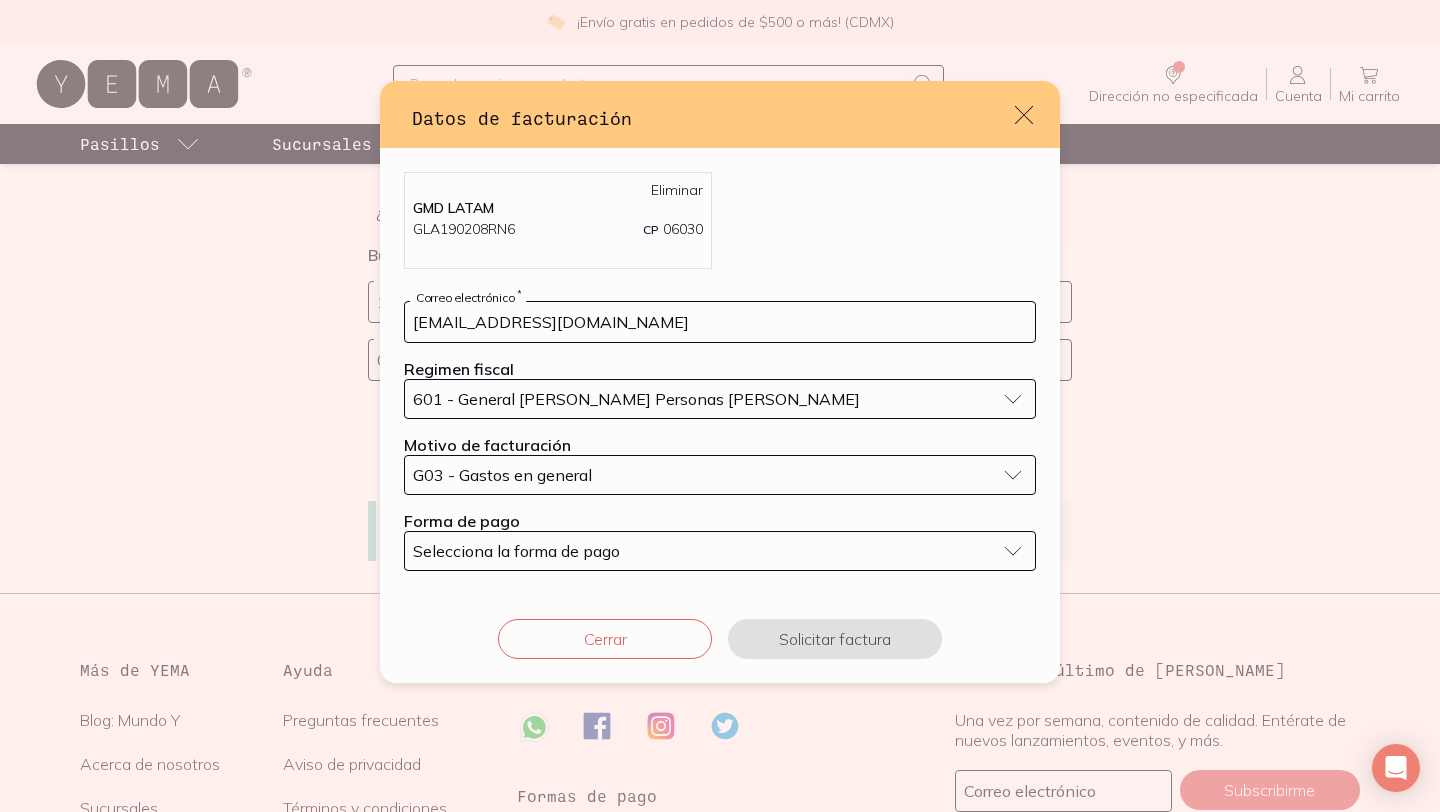 click on "Selecciona la forma de pago" at bounding box center [516, 551] 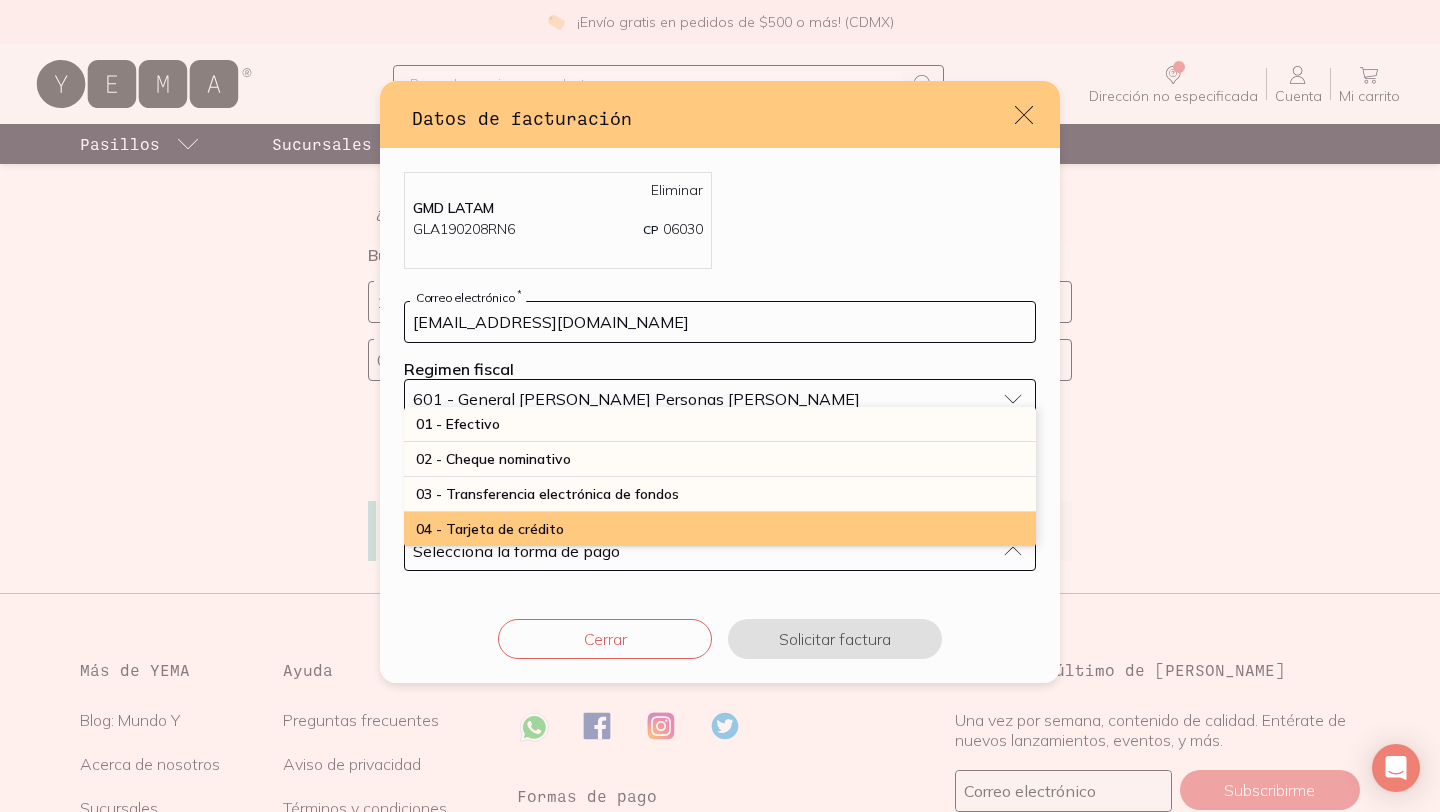 click on "04 - Tarjeta de crédito" at bounding box center [720, 529] 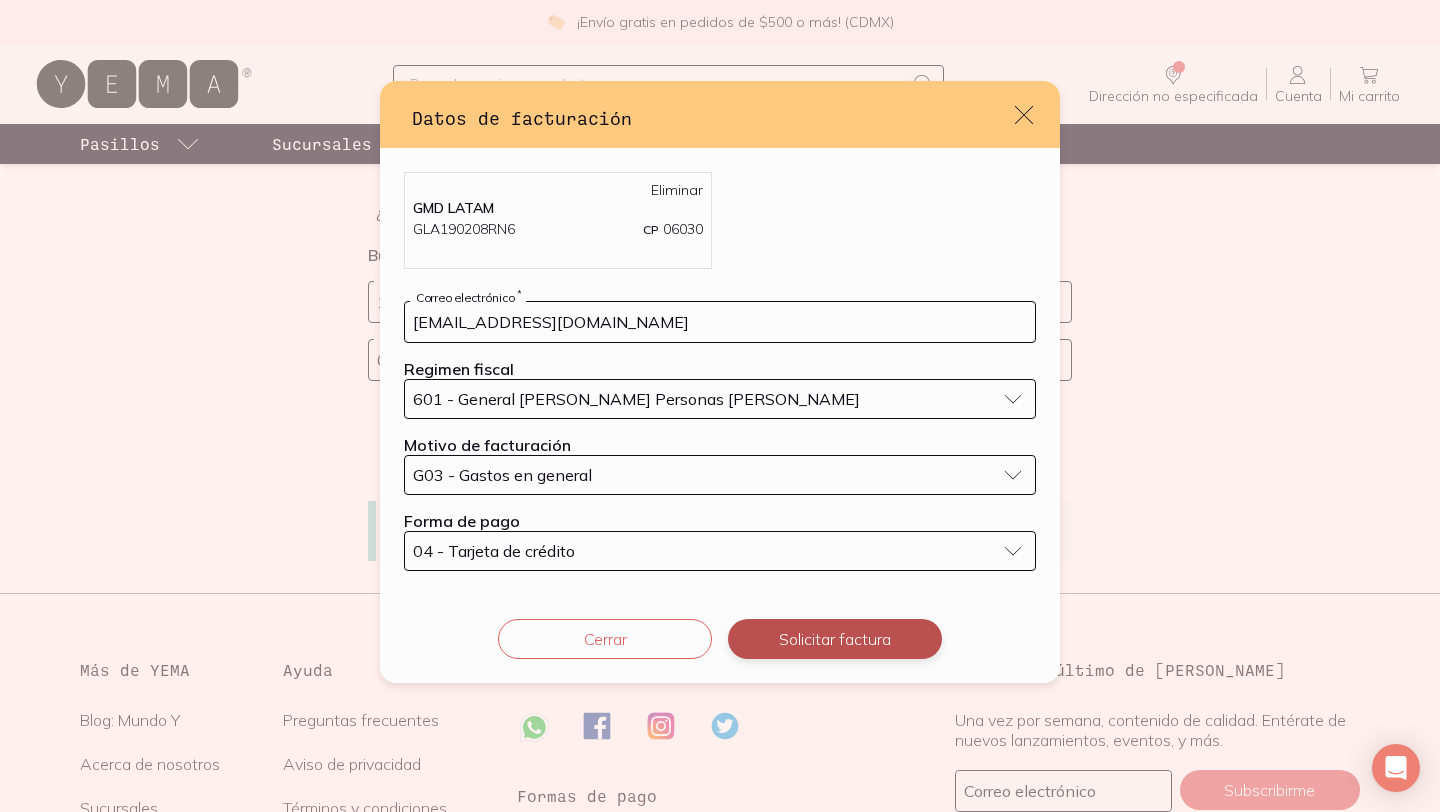click on "Solicitar factura" at bounding box center [835, 639] 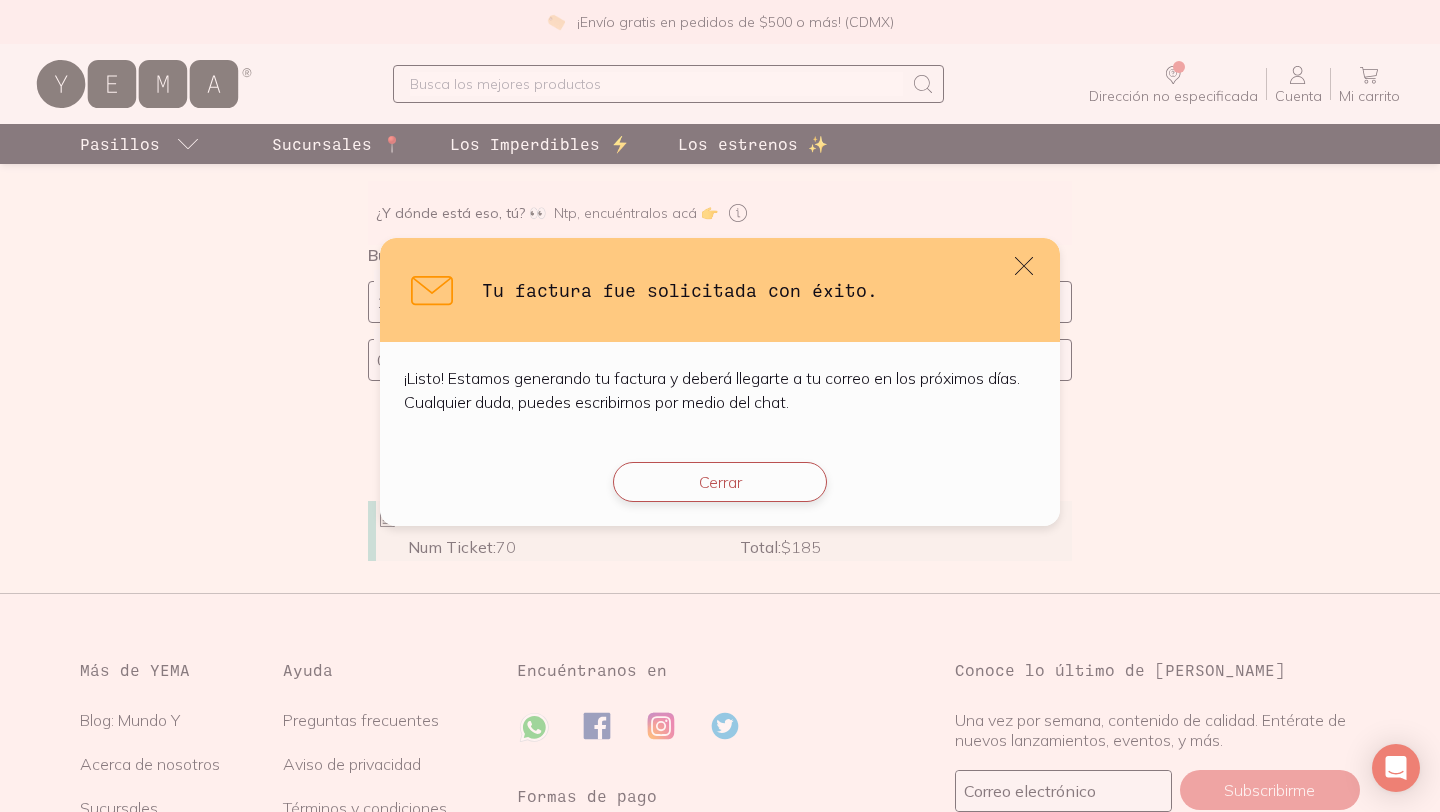 click on "Cerrar" at bounding box center [720, 482] 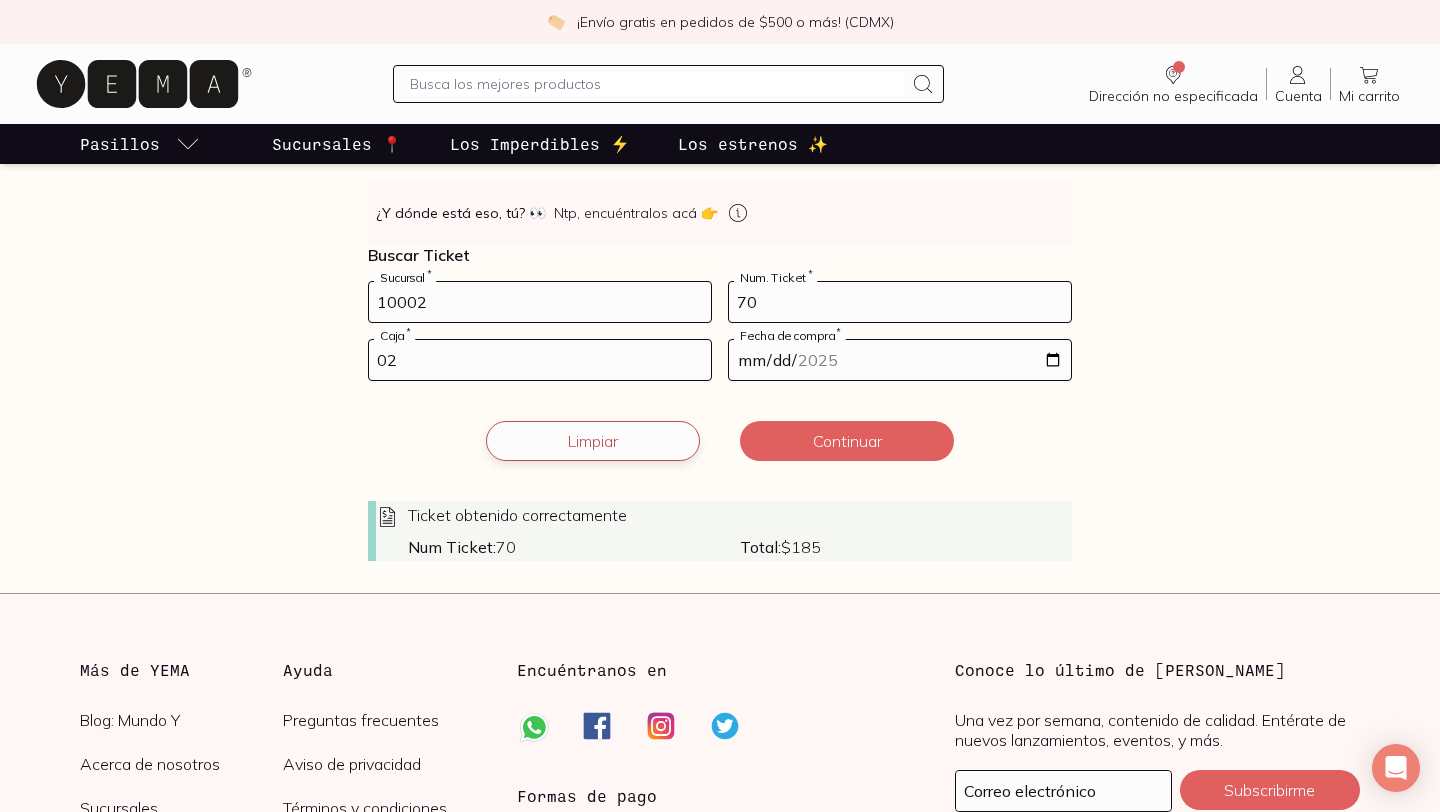 click on "Limpiar" at bounding box center [593, 441] 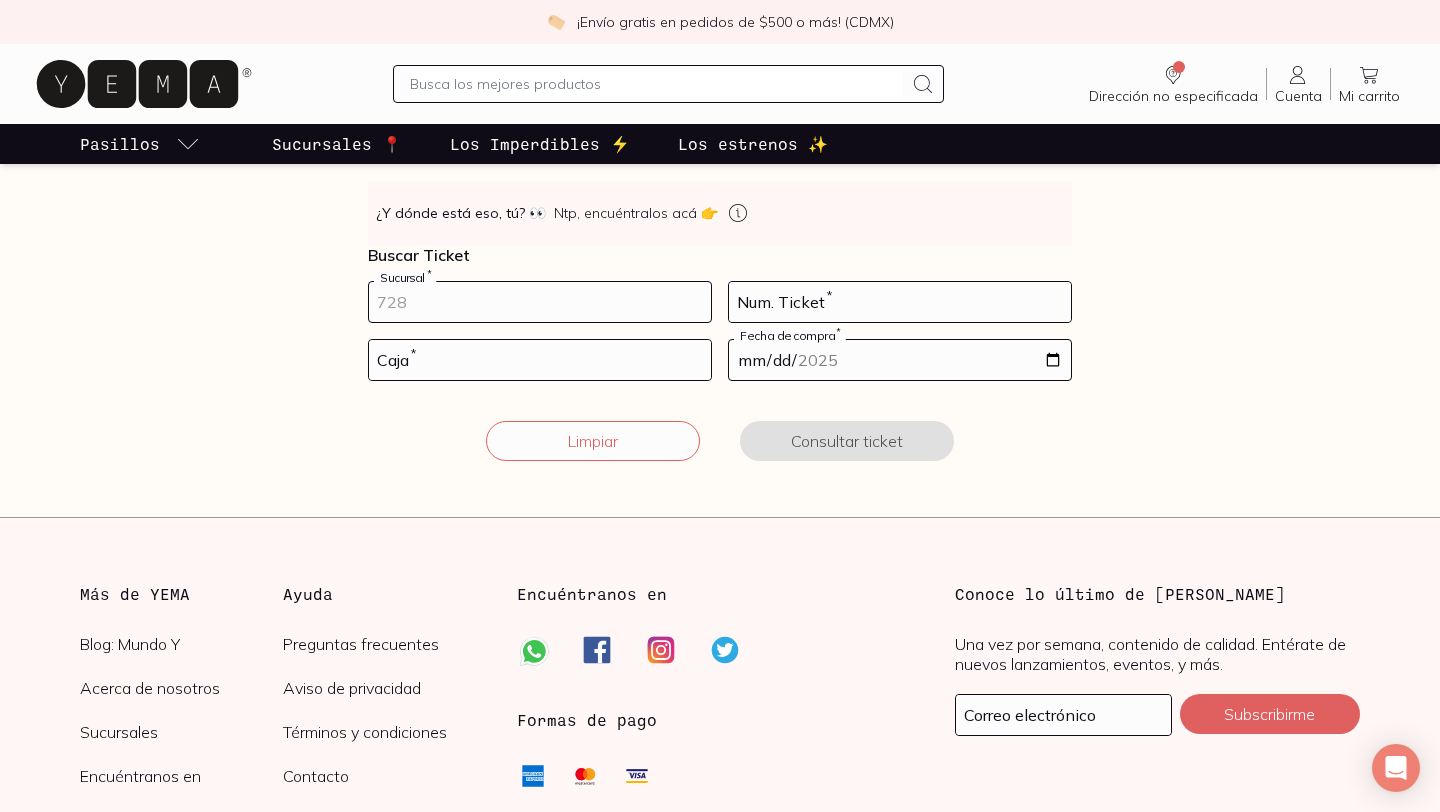 click at bounding box center (540, 302) 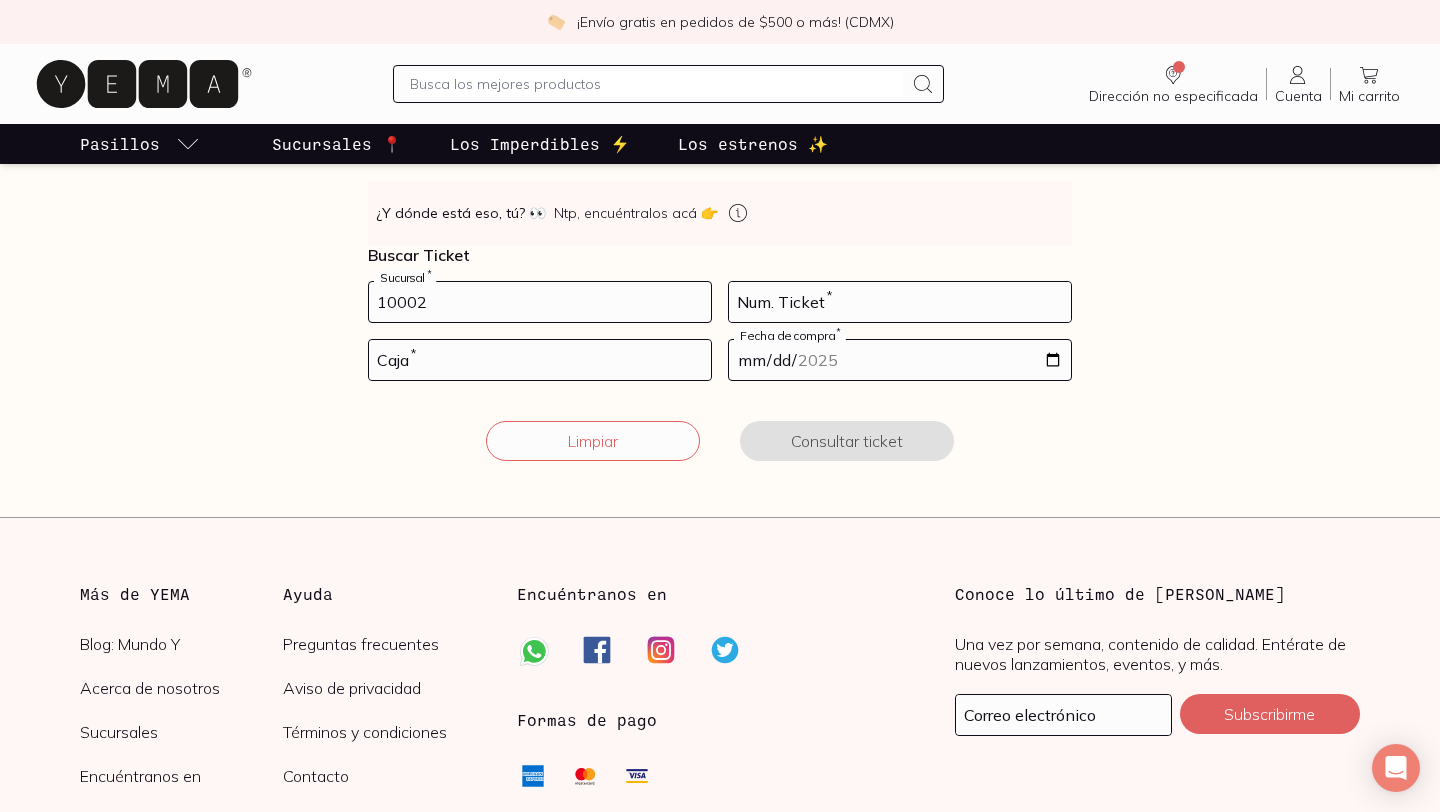 type on "10002" 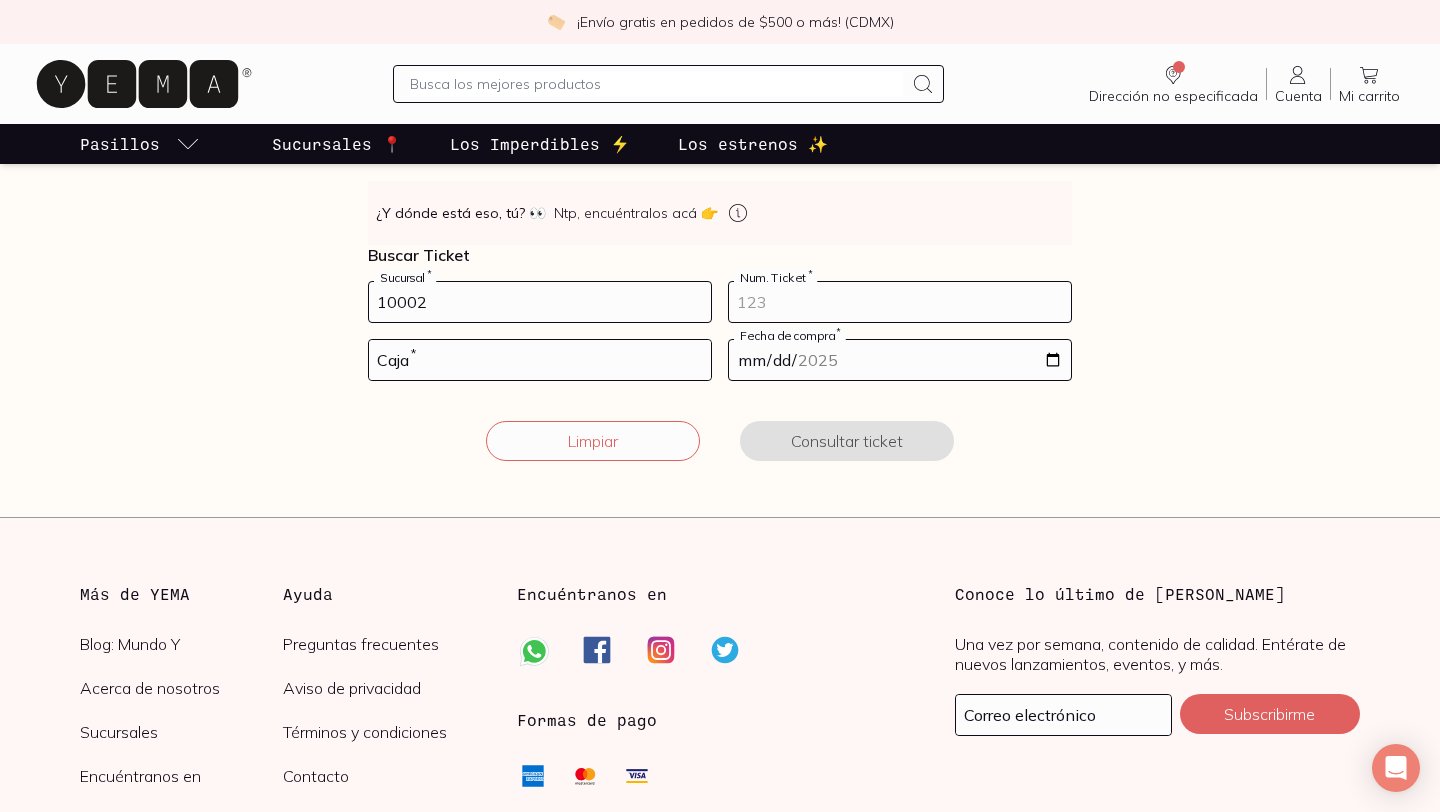 click at bounding box center [900, 302] 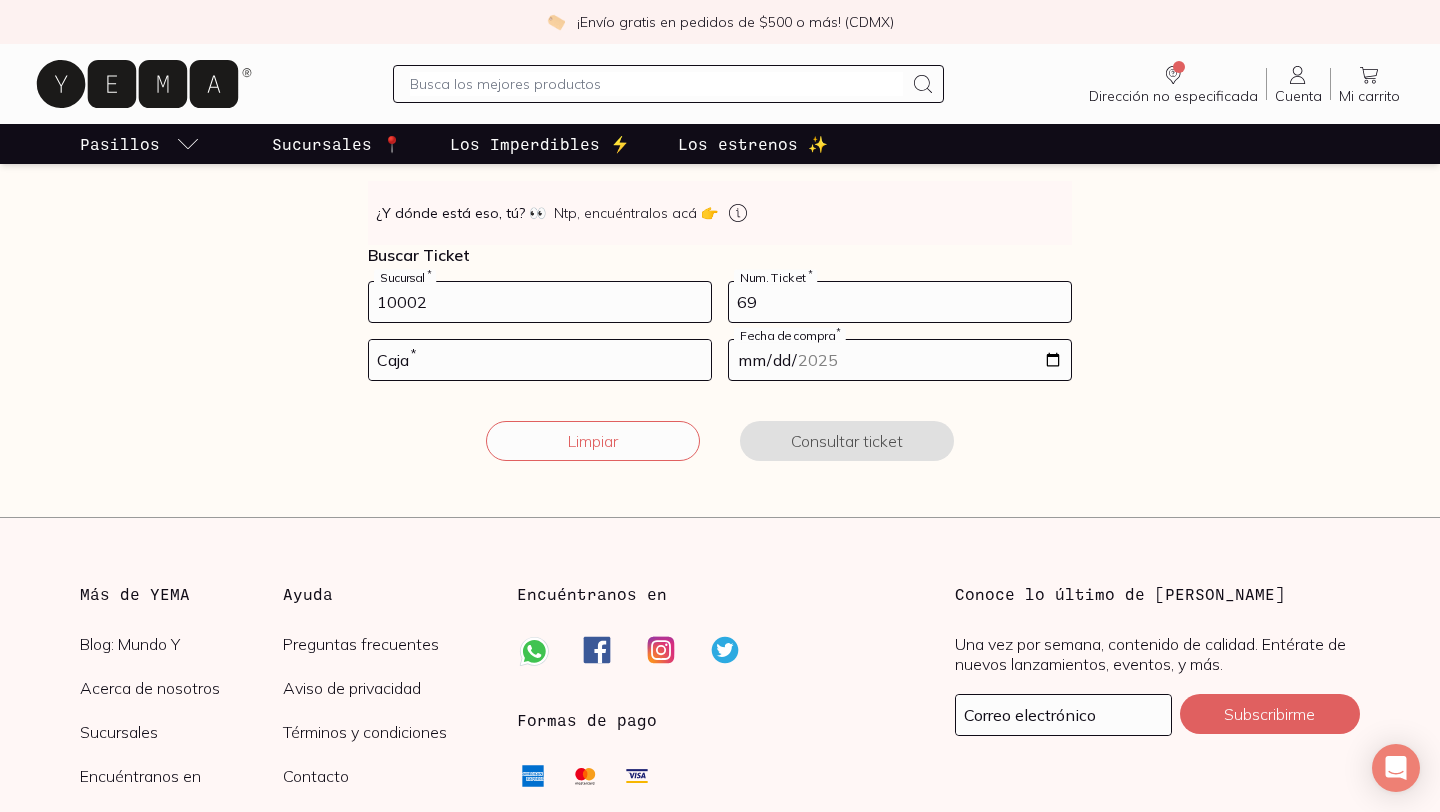 type on "69" 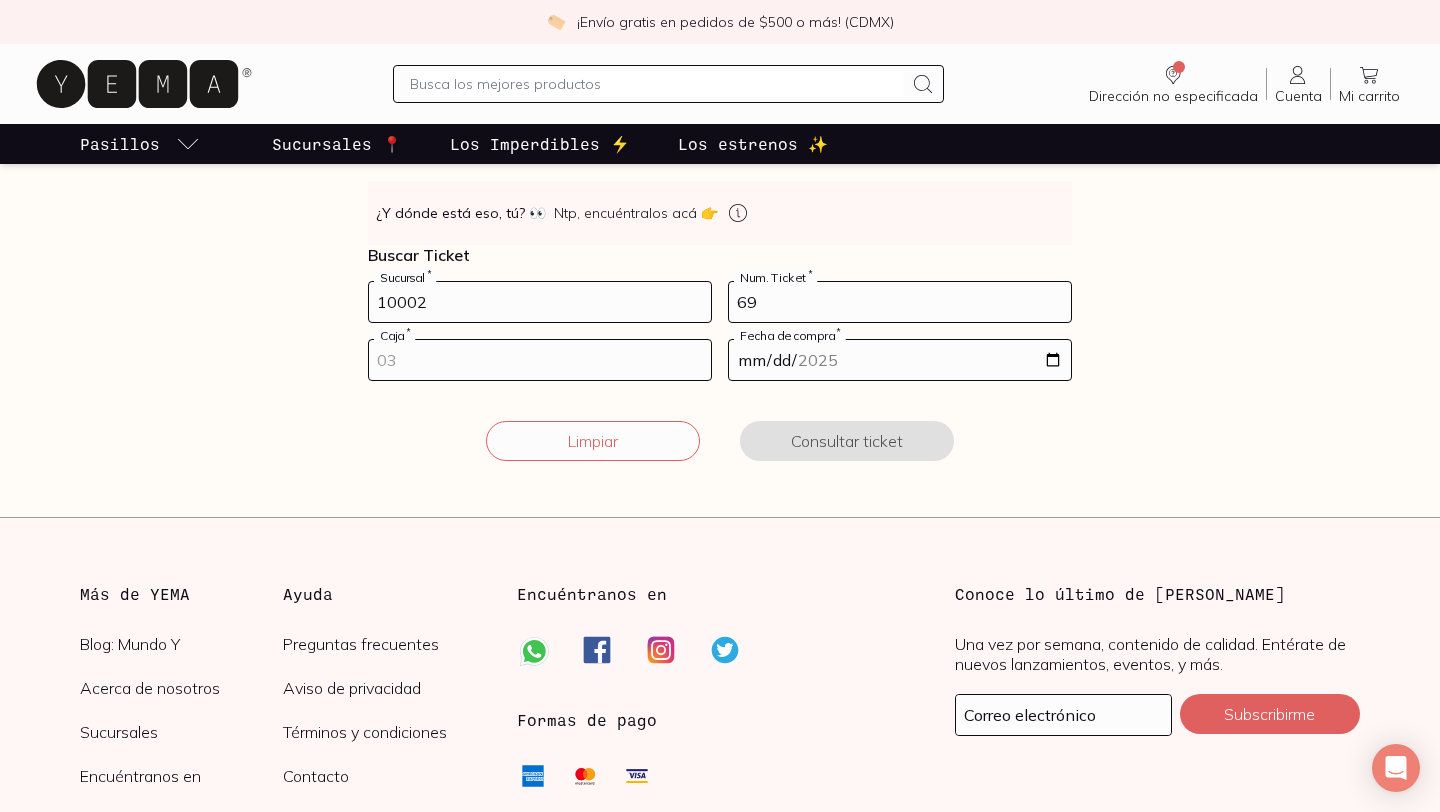 click at bounding box center (540, 360) 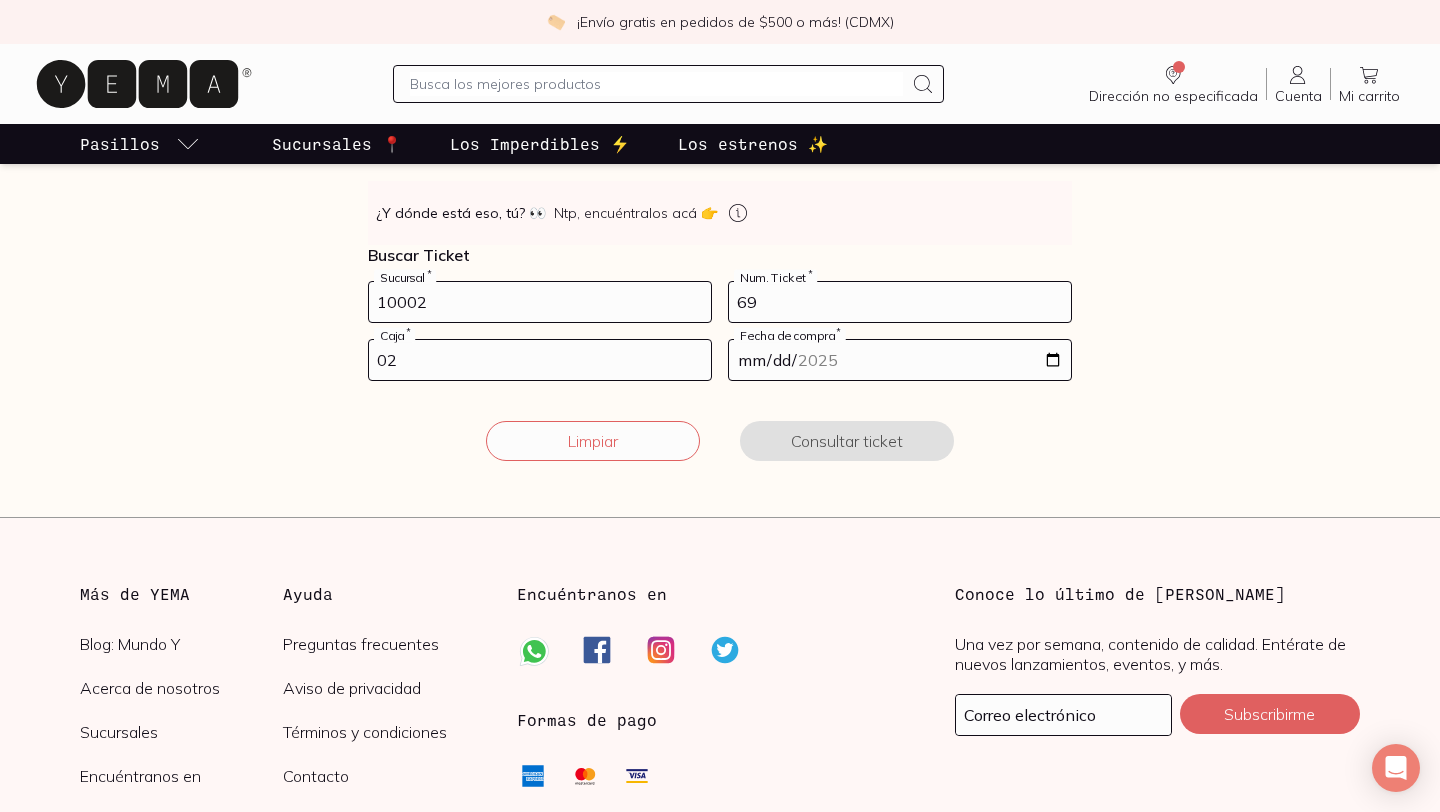 type on "02" 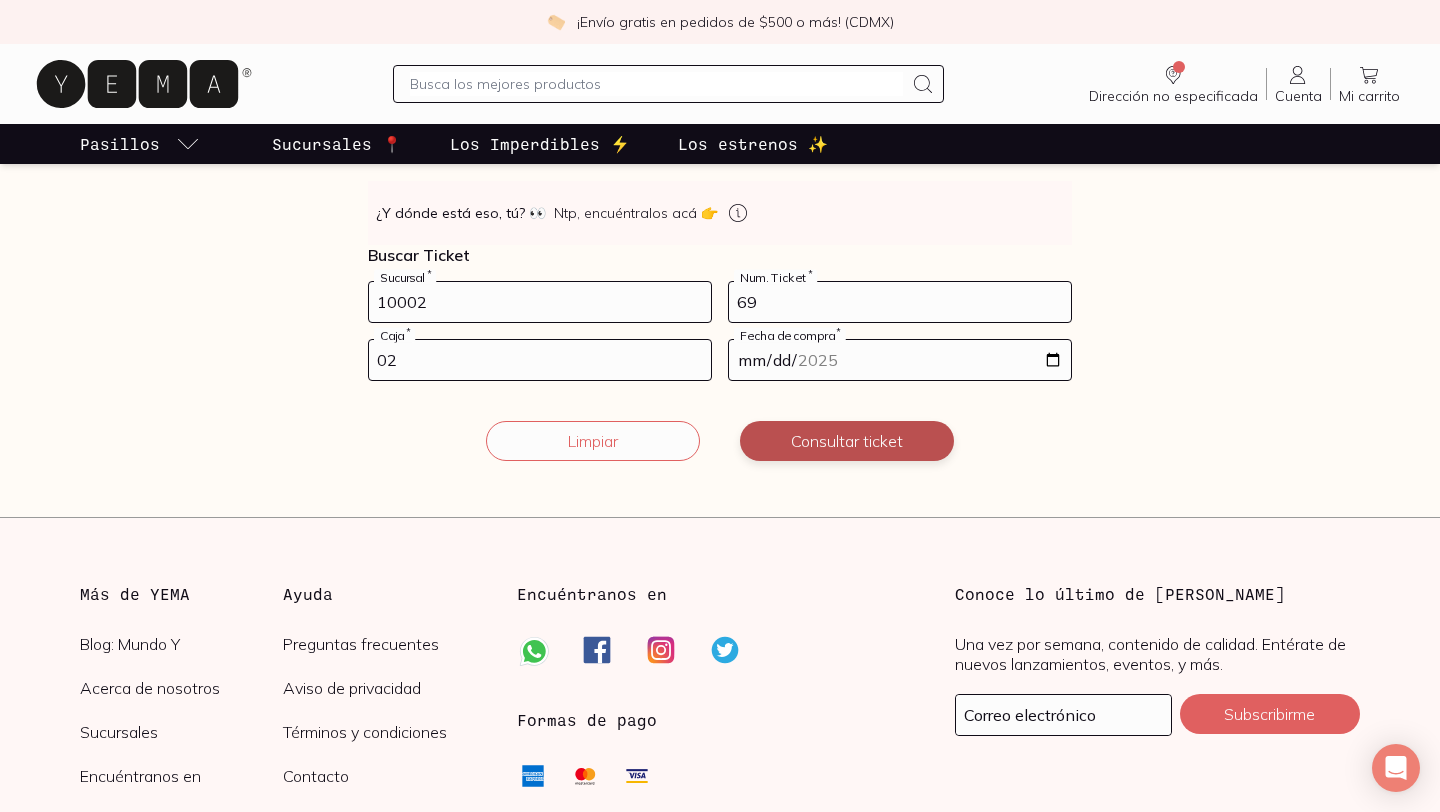 click on "Consultar ticket" at bounding box center (847, 441) 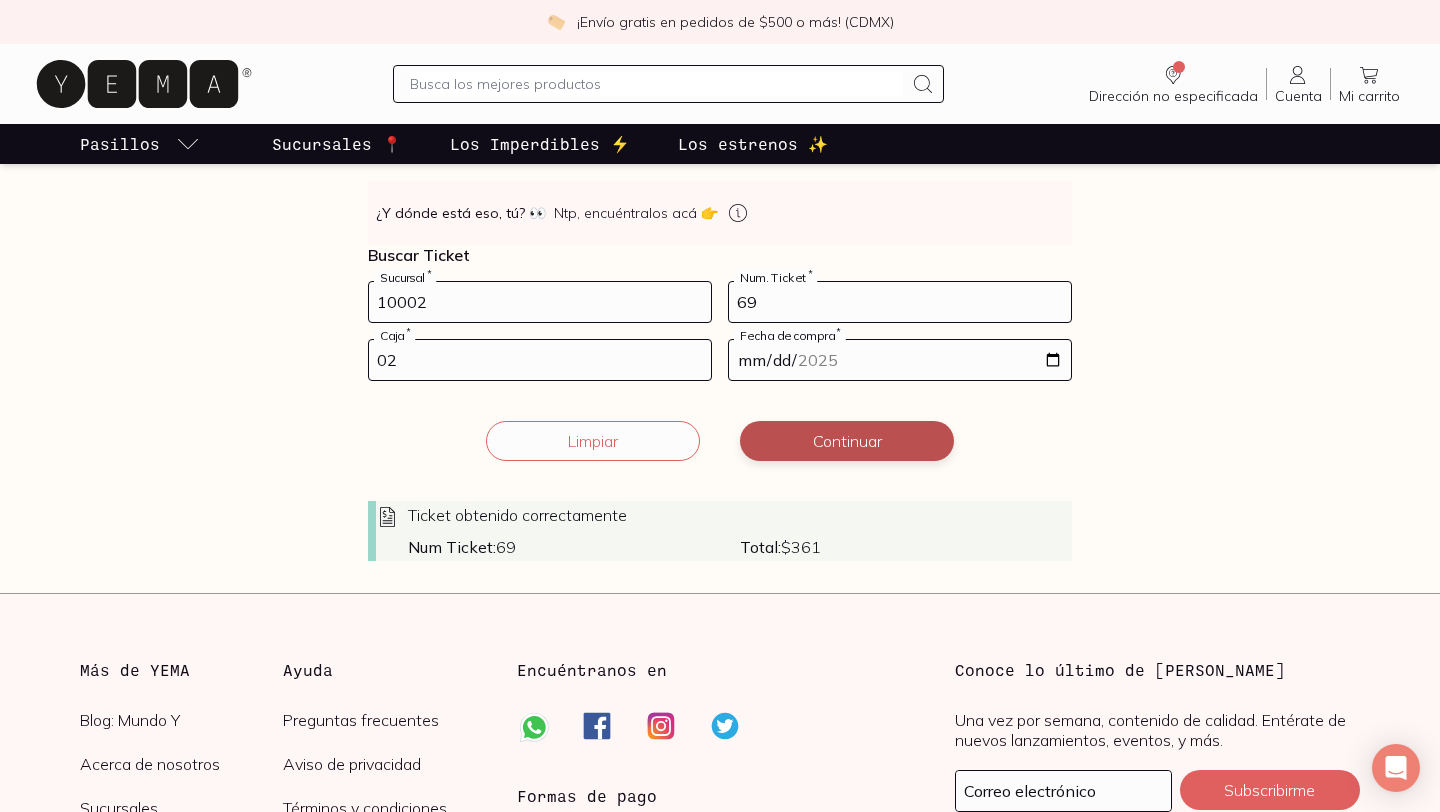 click on "Continuar" at bounding box center [847, 441] 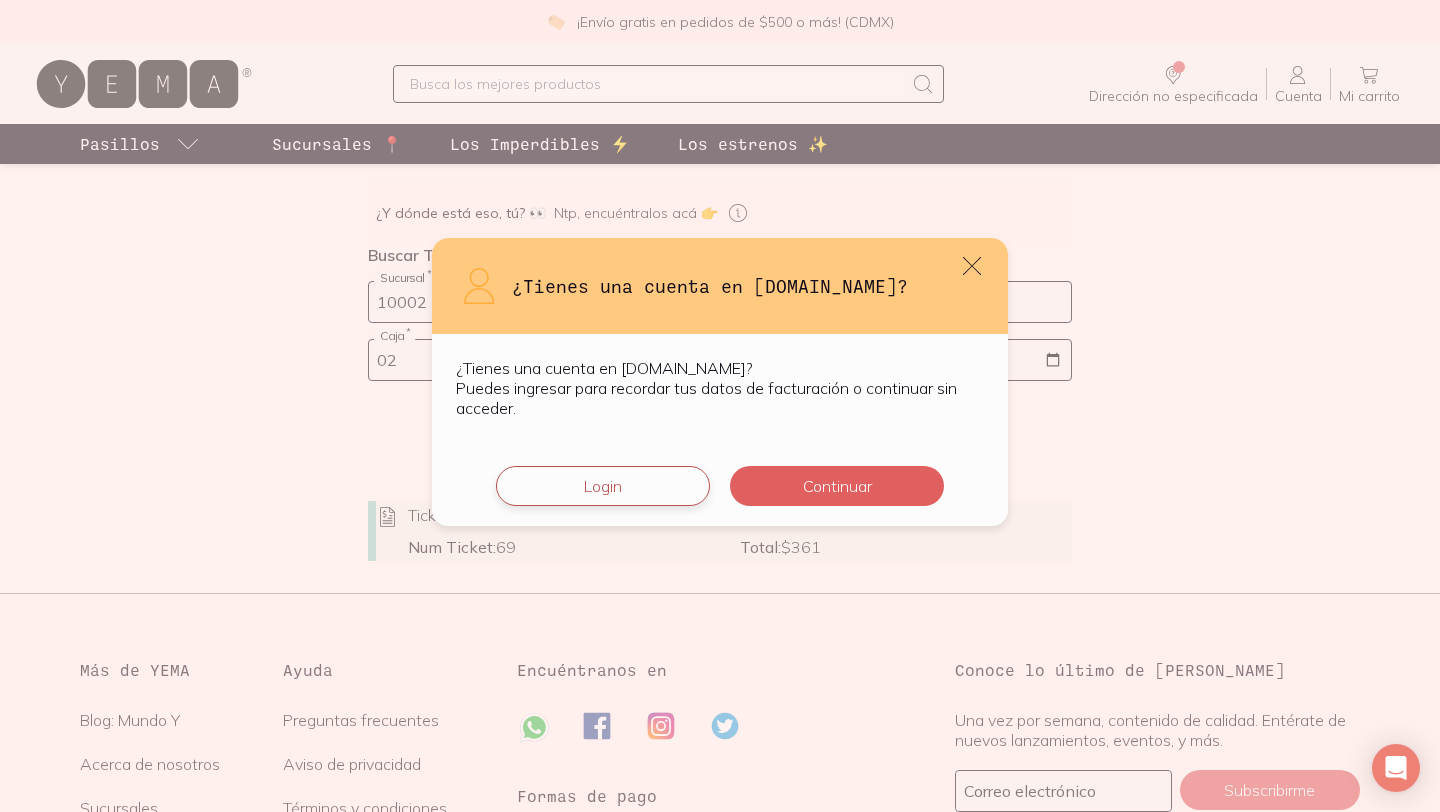click on "Login" at bounding box center [603, 486] 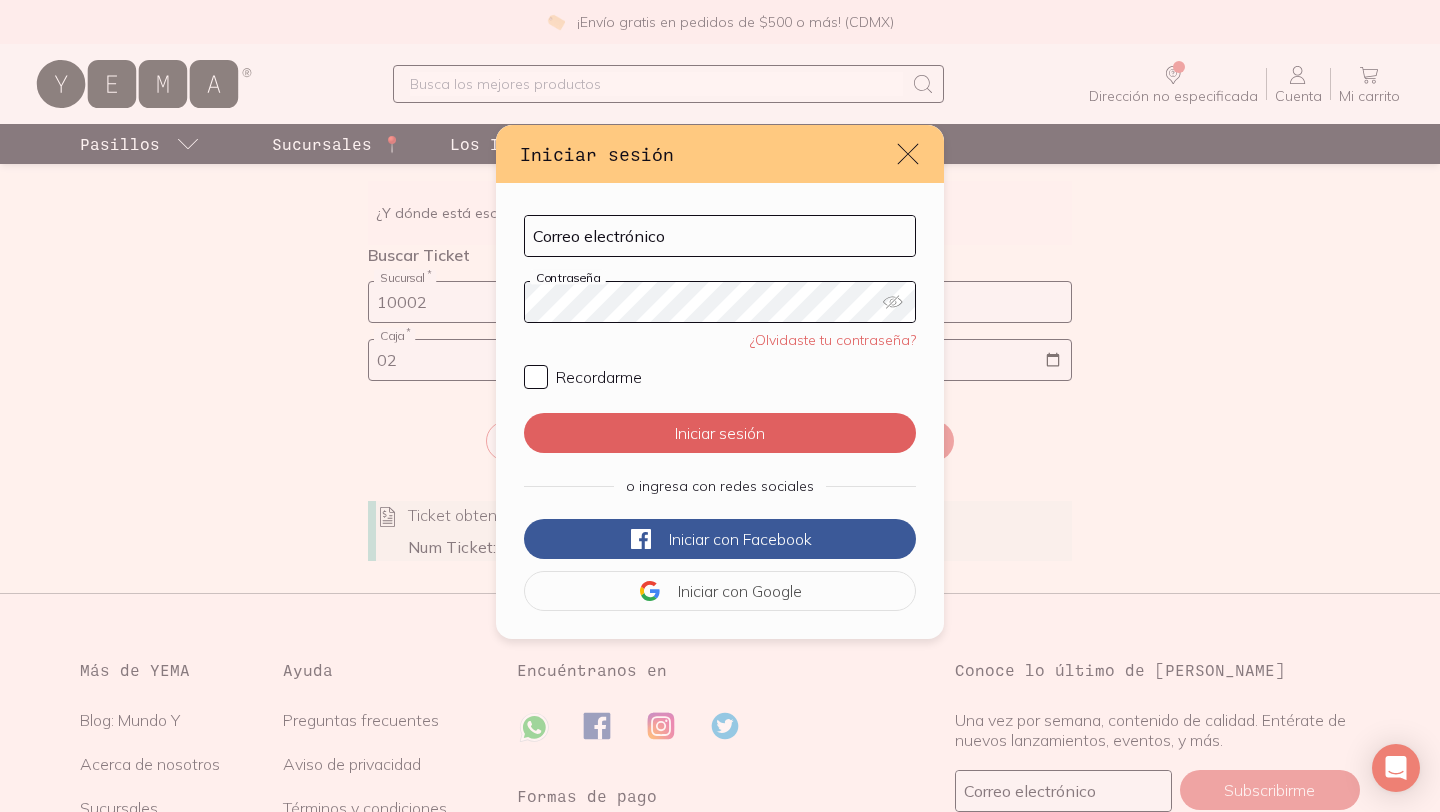click 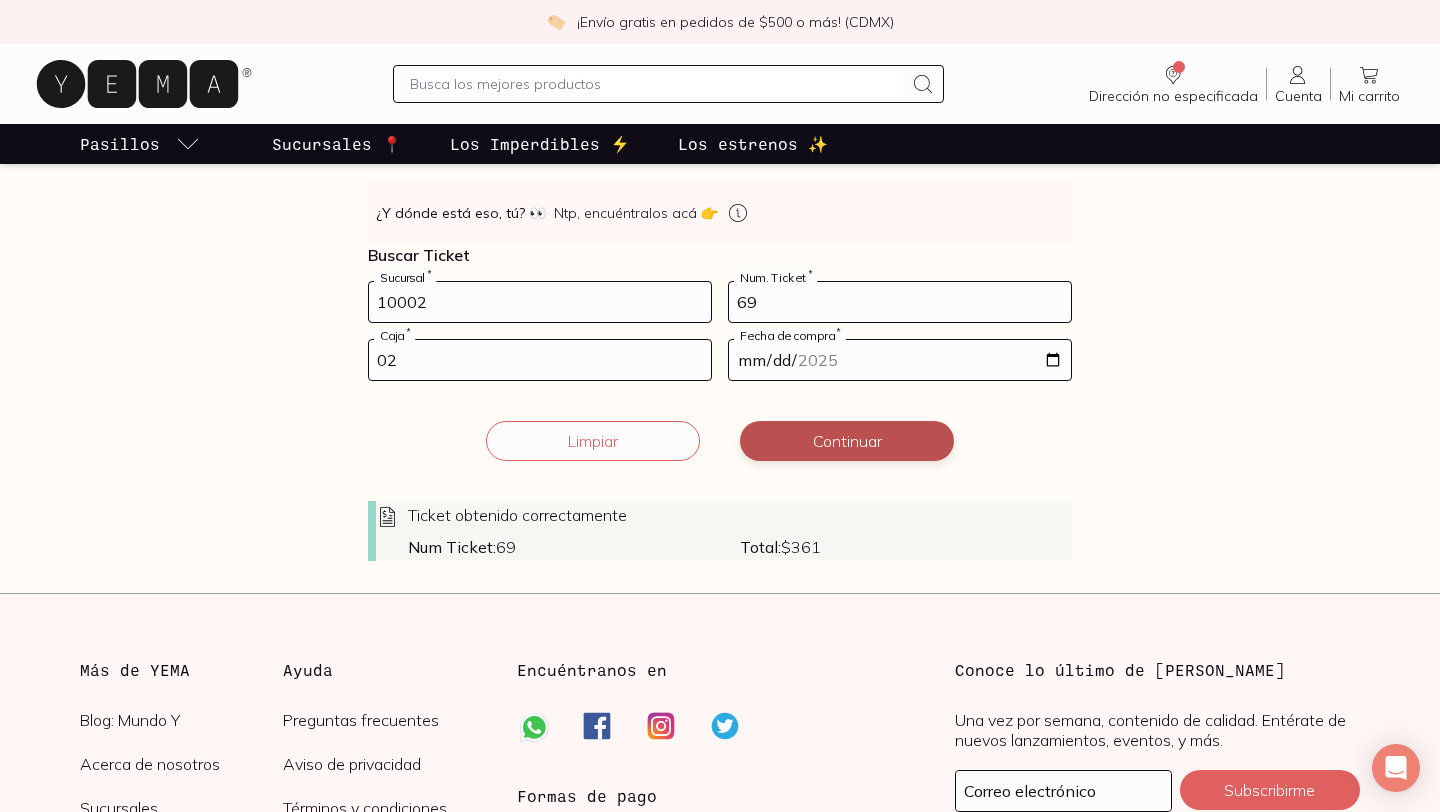 click on "Continuar" at bounding box center (847, 441) 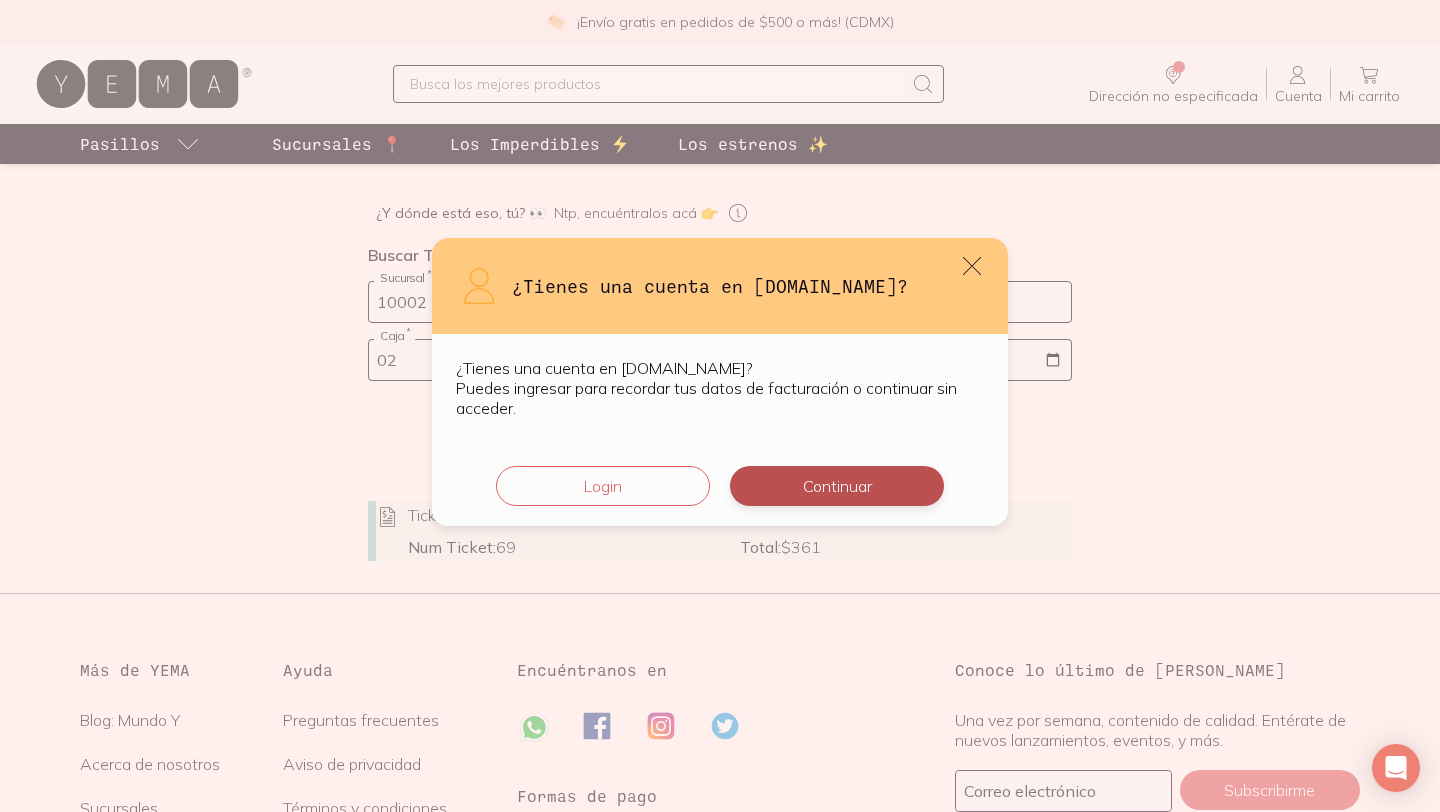 click on "Continuar" at bounding box center [837, 486] 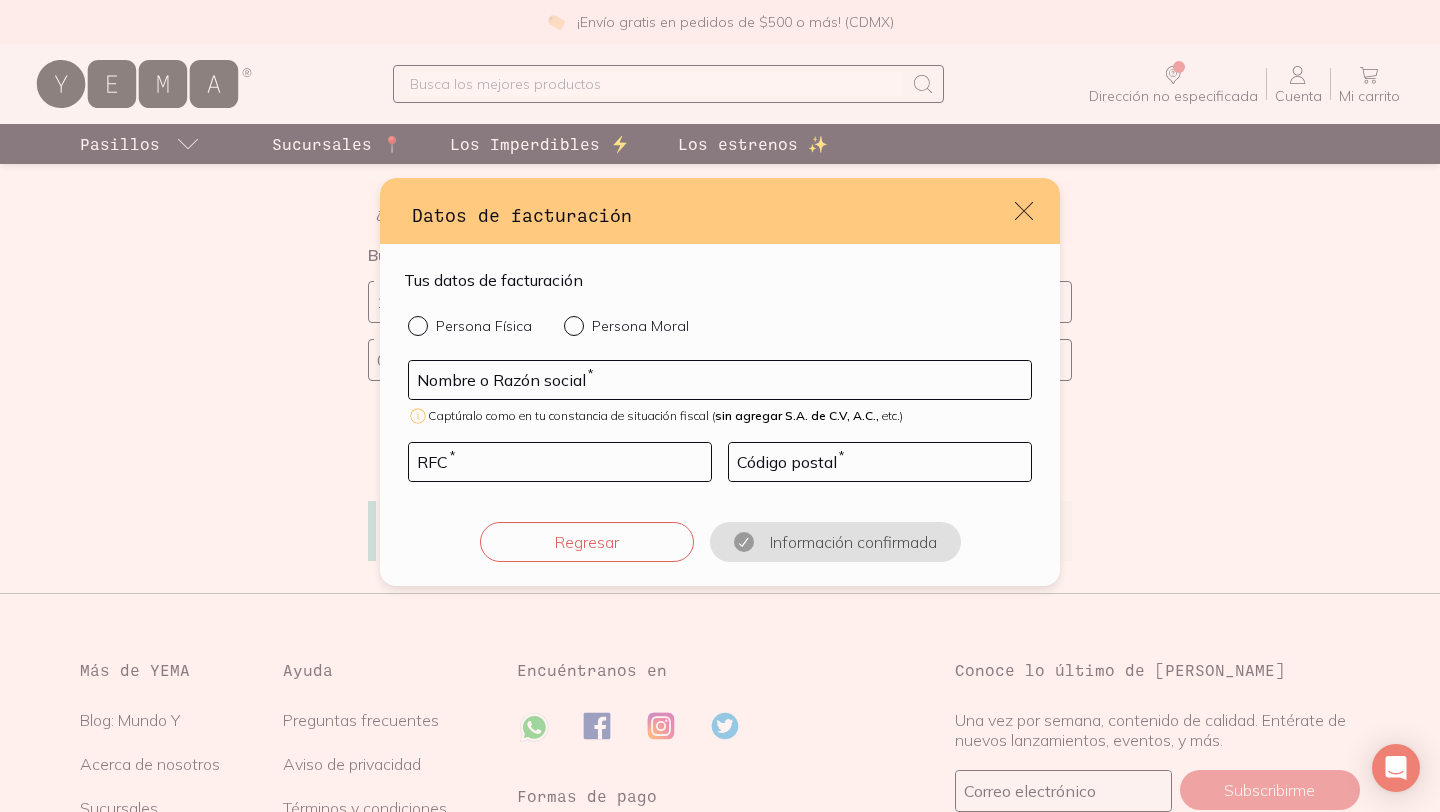 click on "Persona Moral" at bounding box center (572, 324) 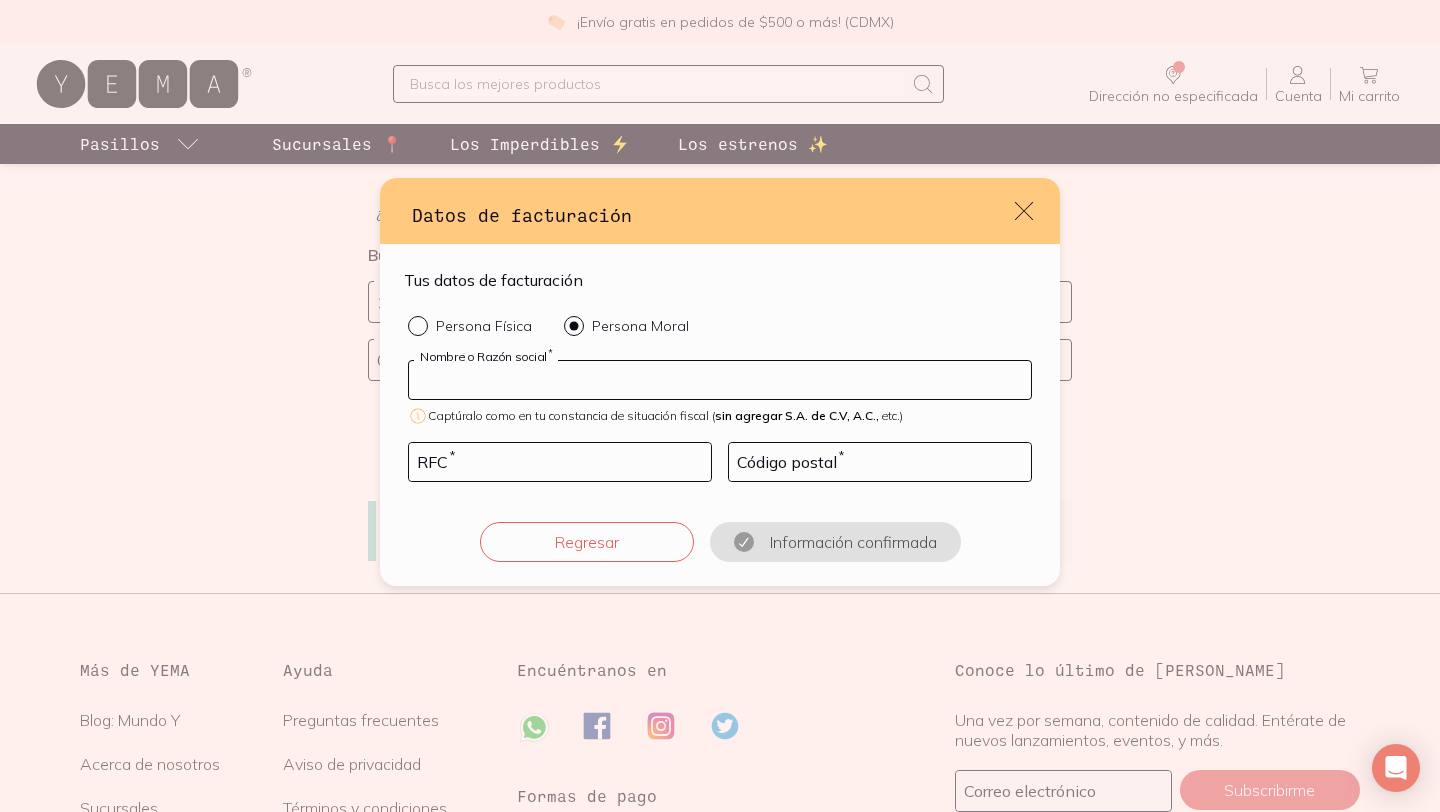 click at bounding box center [720, 380] 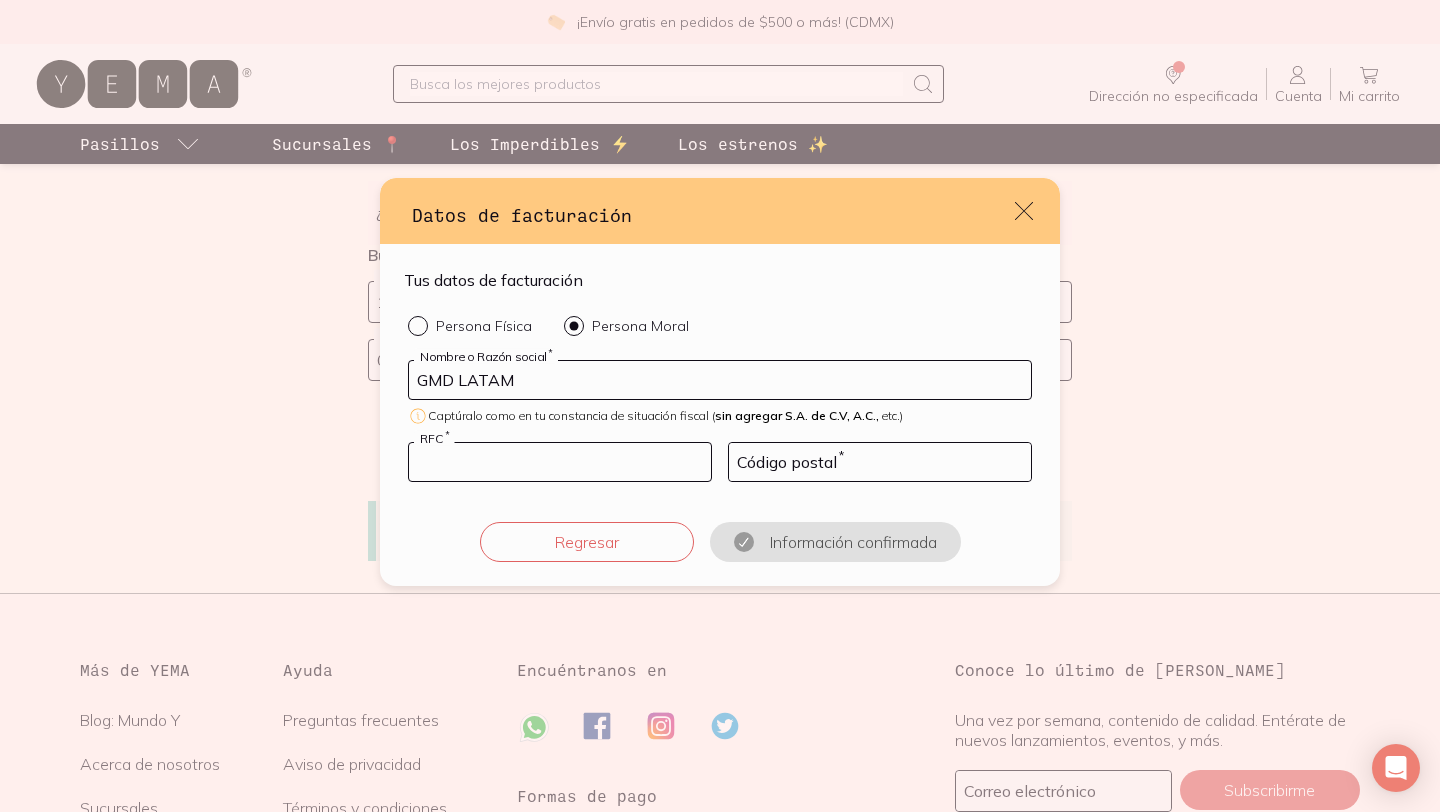 type on "GLA190208RN6" 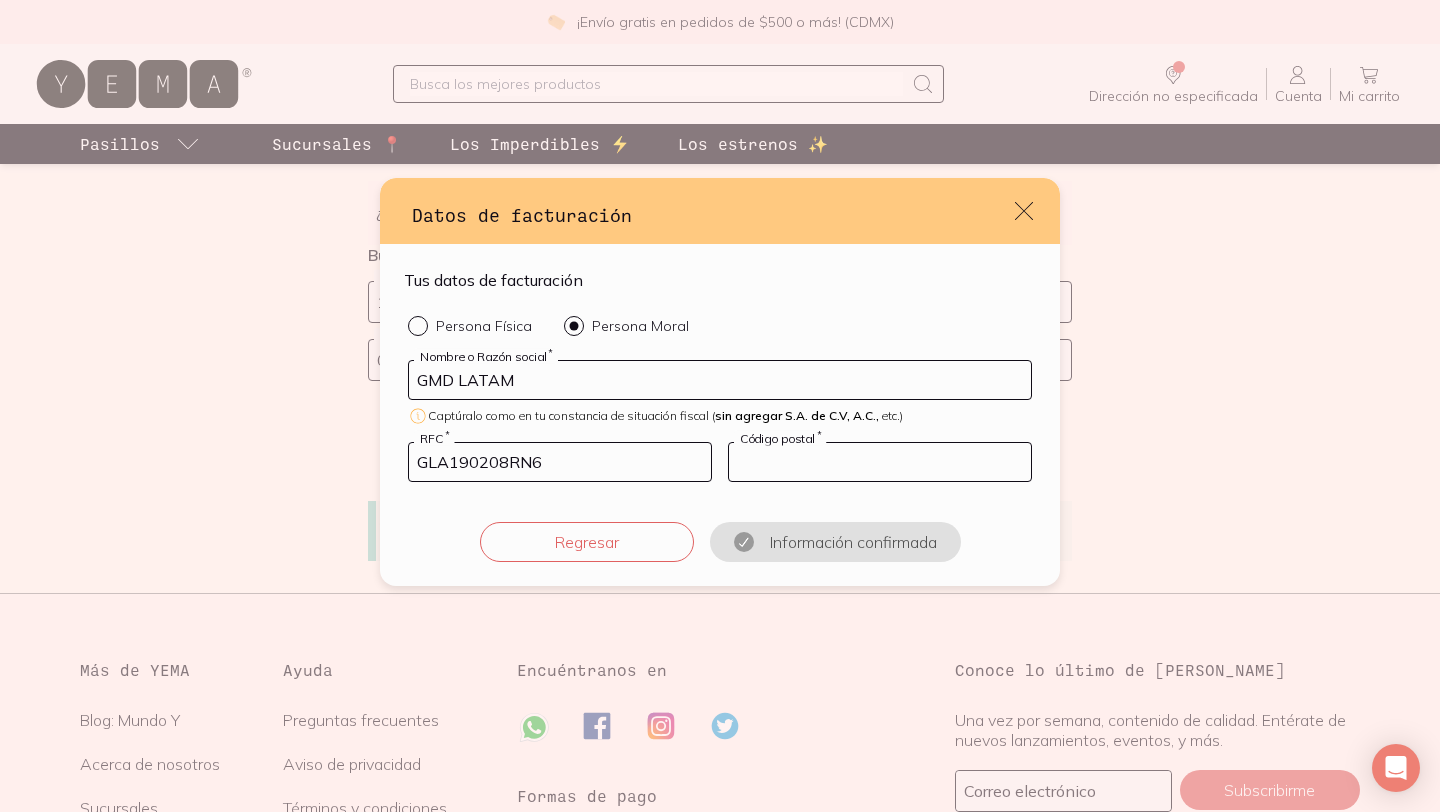type on "06030" 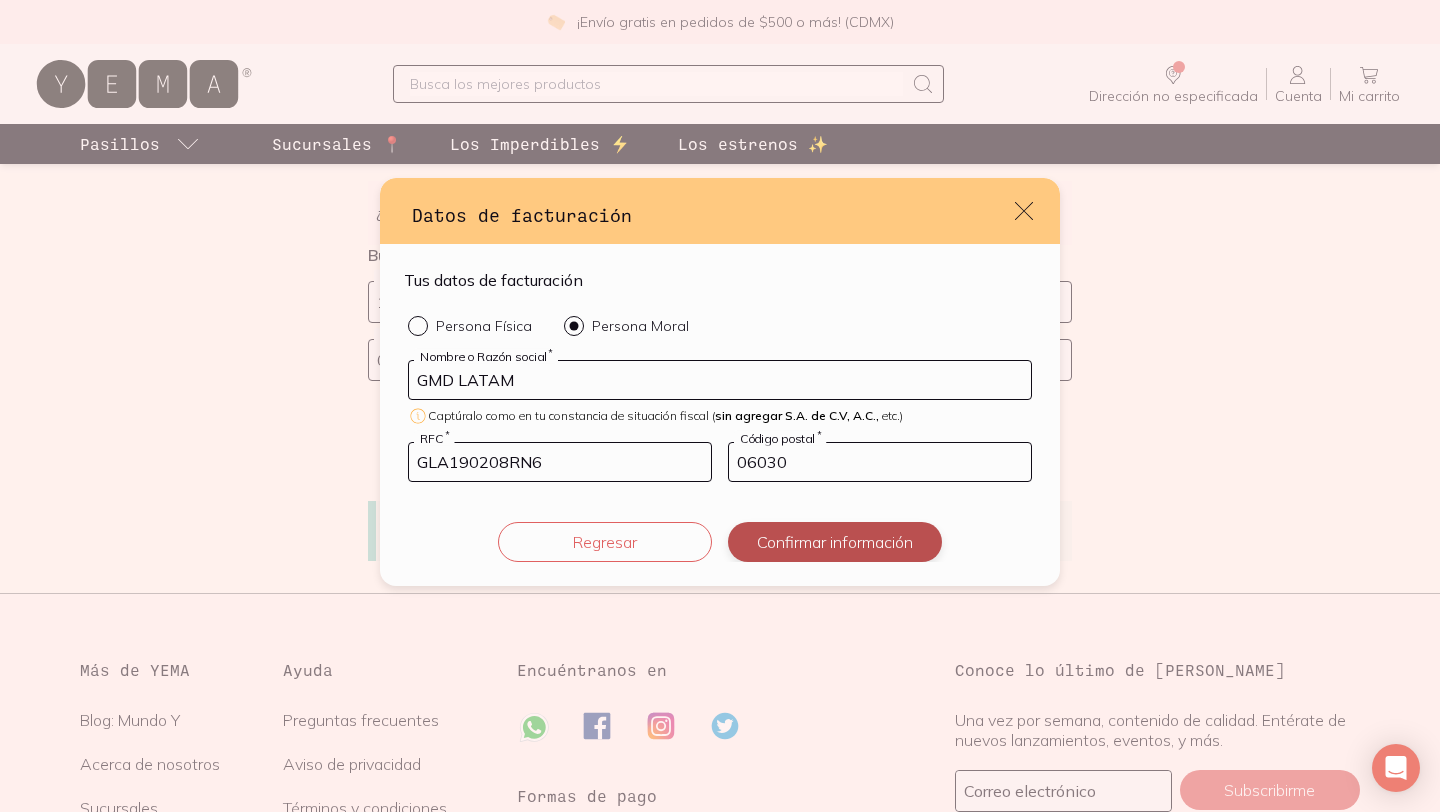 click on "Confirmar información" at bounding box center (835, 542) 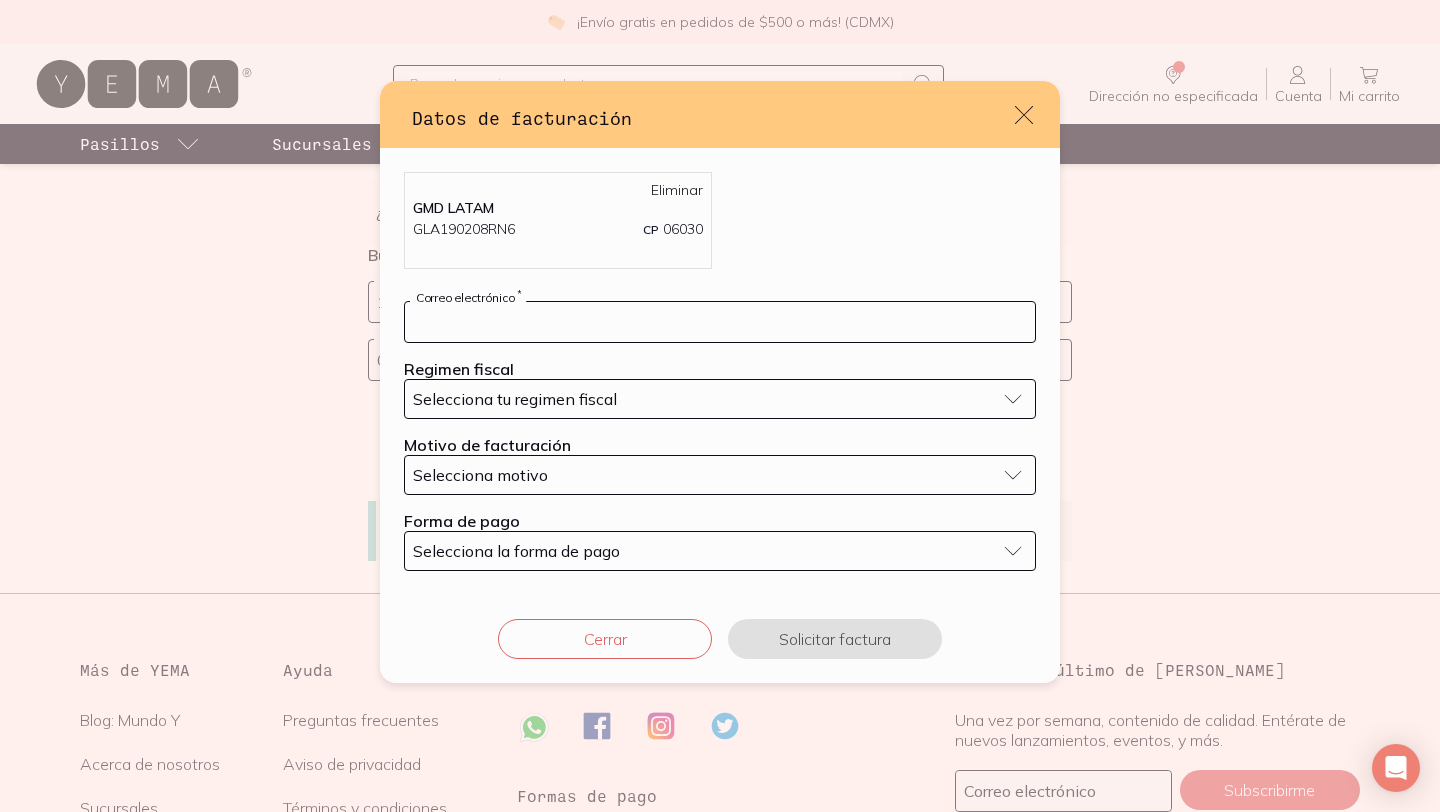 click at bounding box center (720, 322) 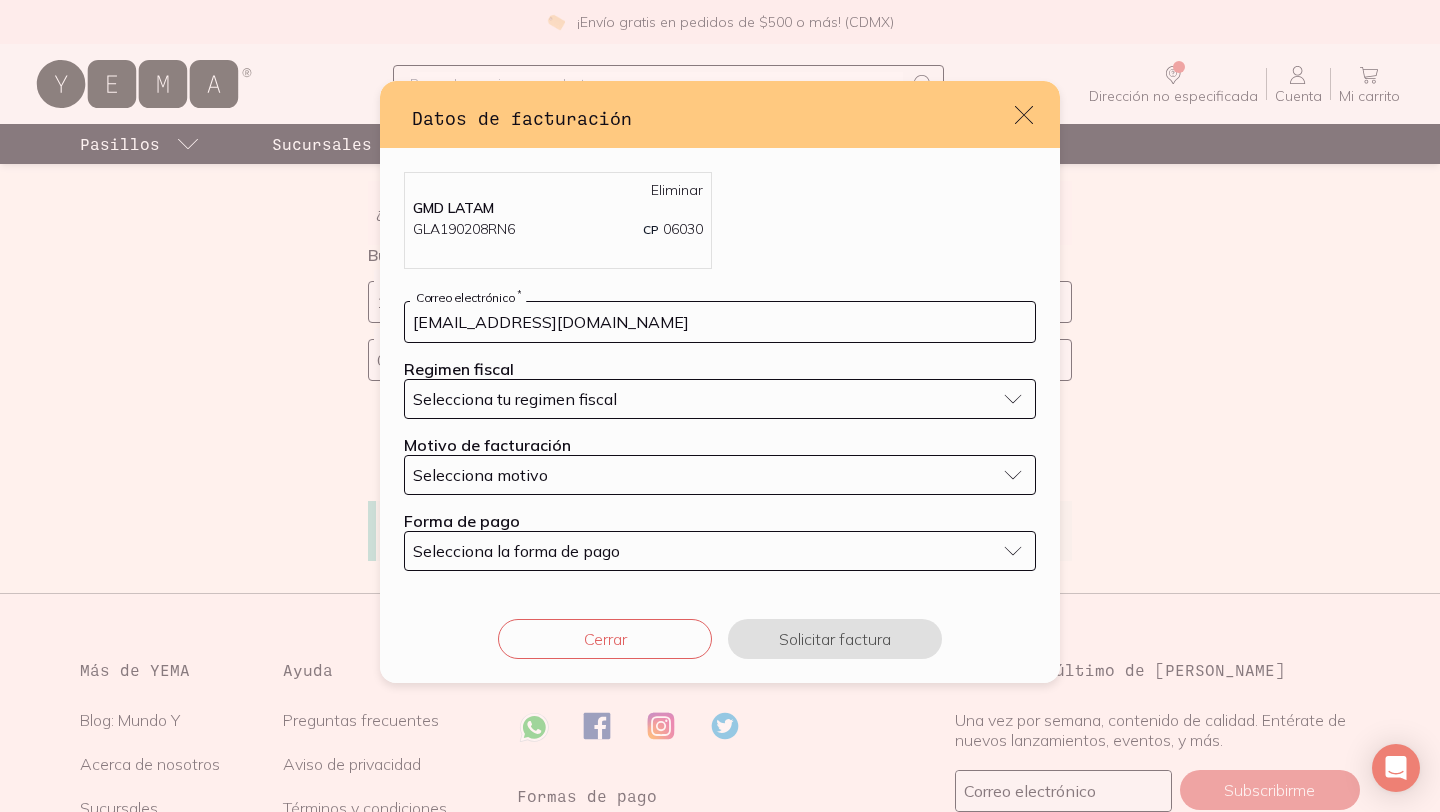 click on "Selecciona tu regimen fiscal" at bounding box center (515, 399) 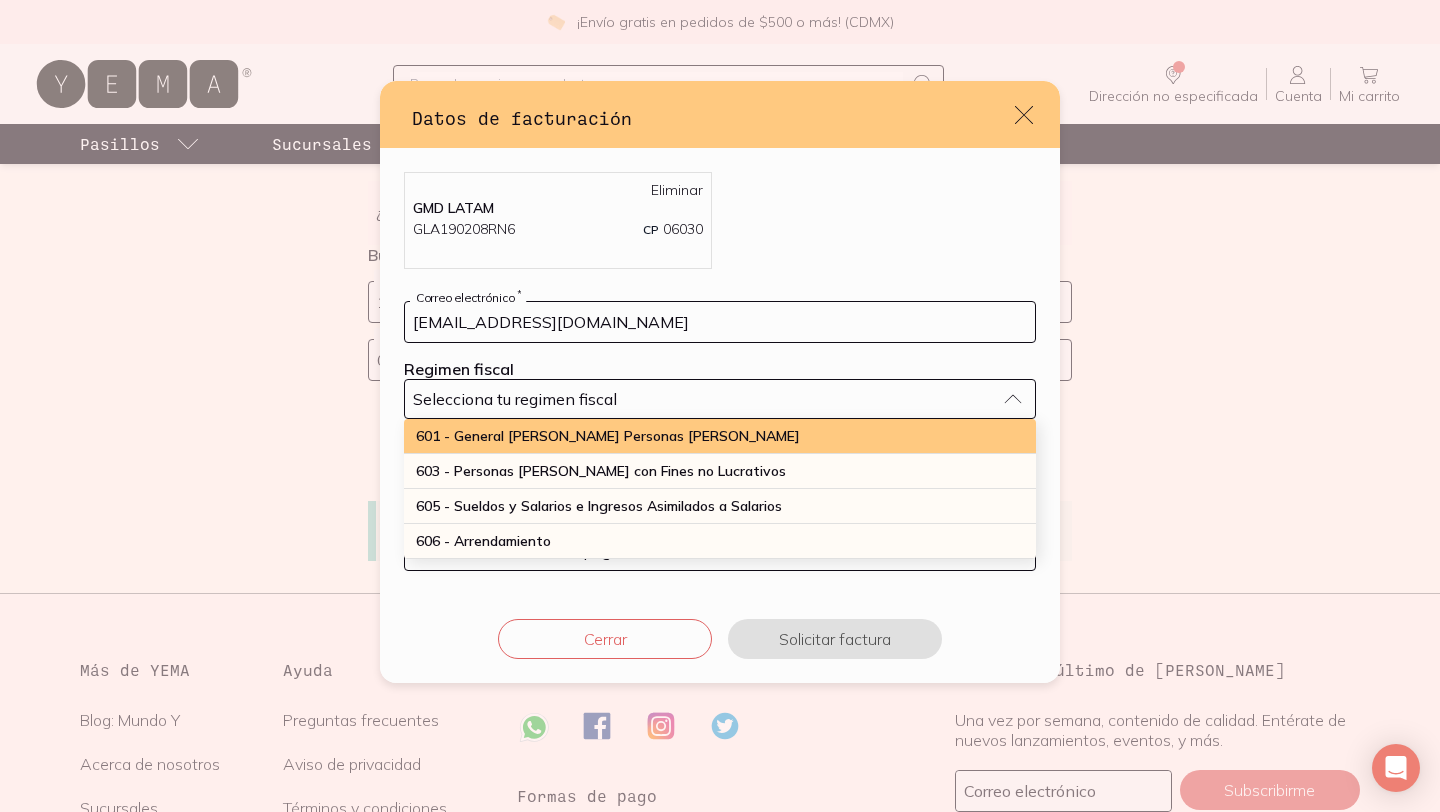 click on "601 - General [PERSON_NAME] Personas [PERSON_NAME]" at bounding box center [608, 436] 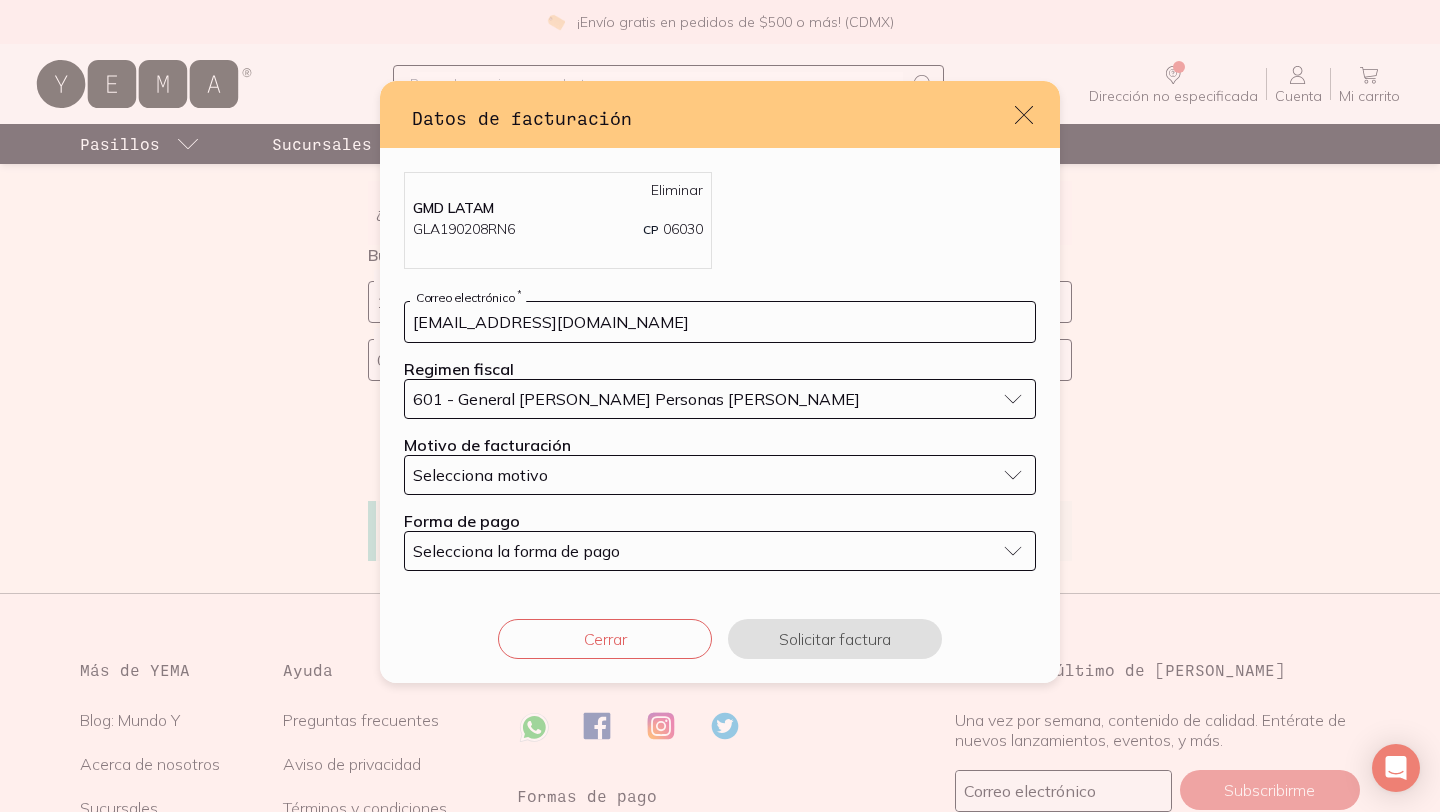 click on "Selecciona motivo" at bounding box center [704, 475] 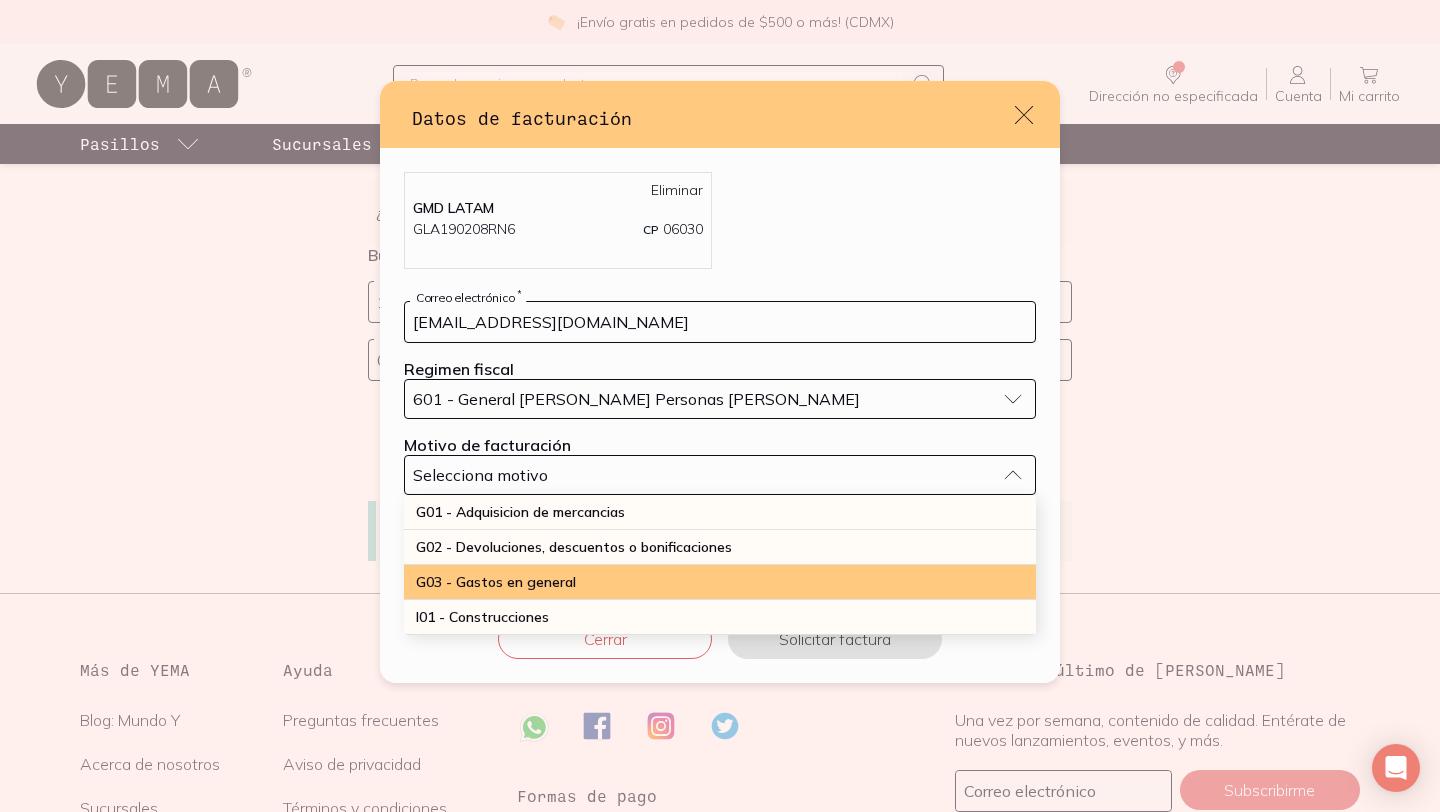 click on "G03 - Gastos en general" at bounding box center [720, 582] 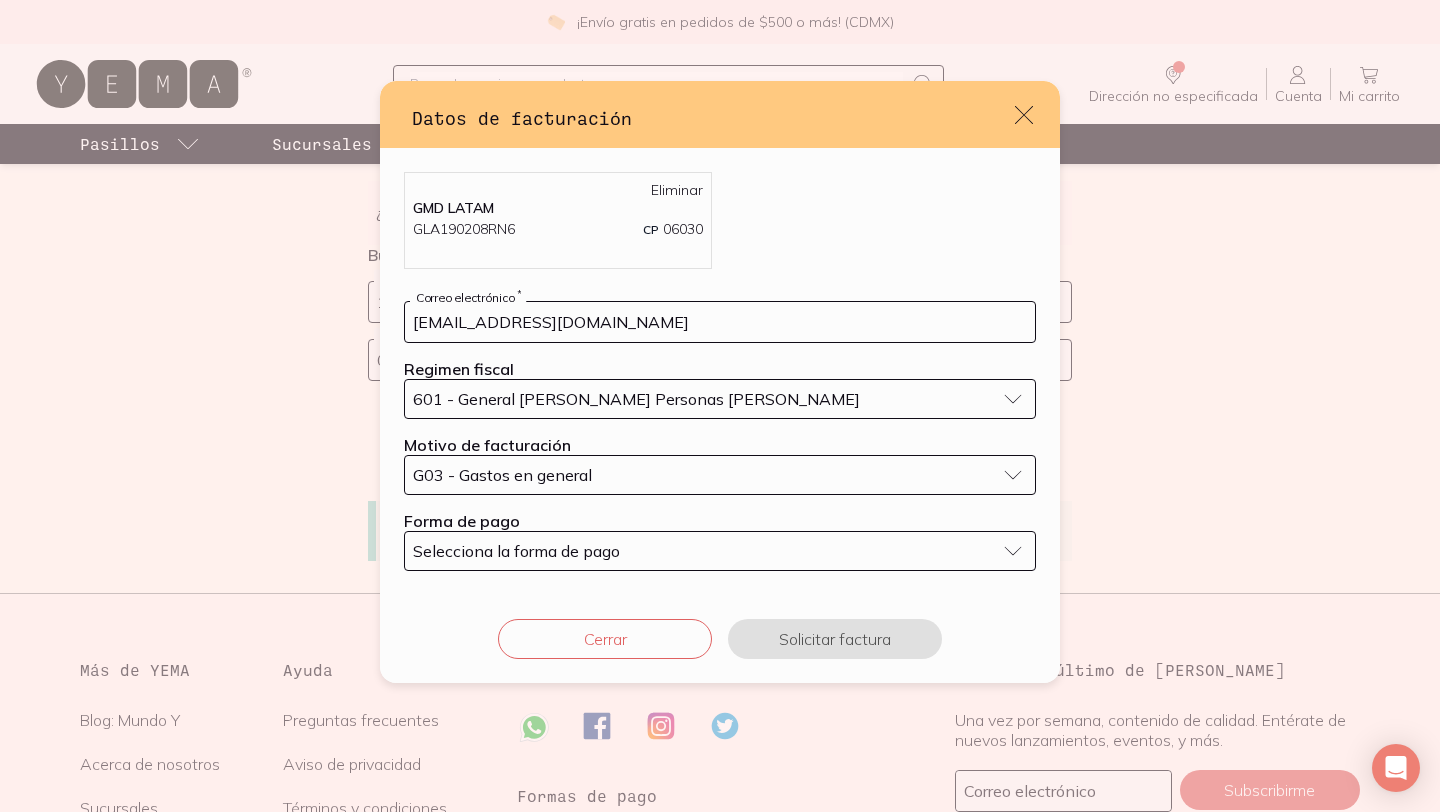 click on "Selecciona la forma de pago" at bounding box center (720, 551) 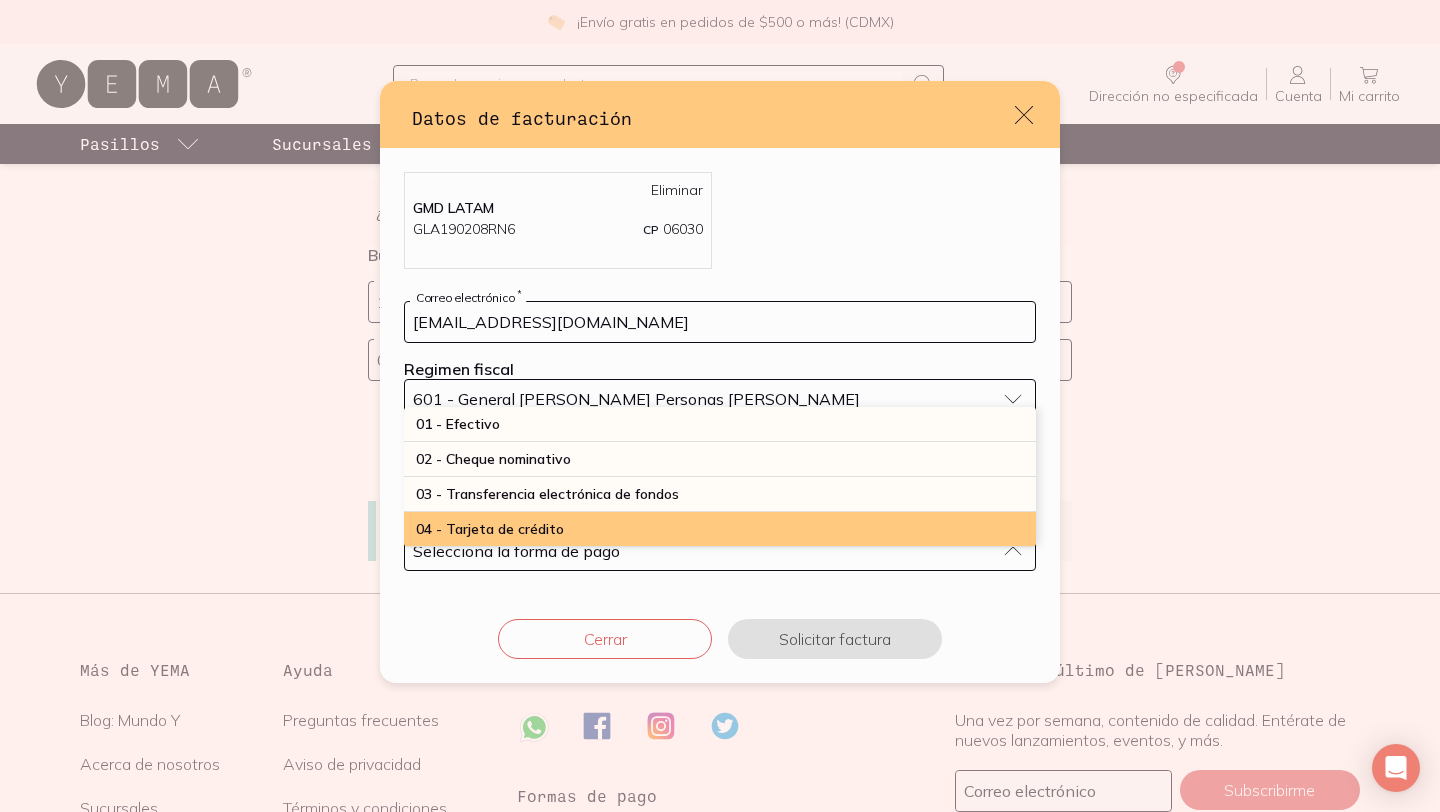 click on "04 - Tarjeta de crédito" at bounding box center (720, 529) 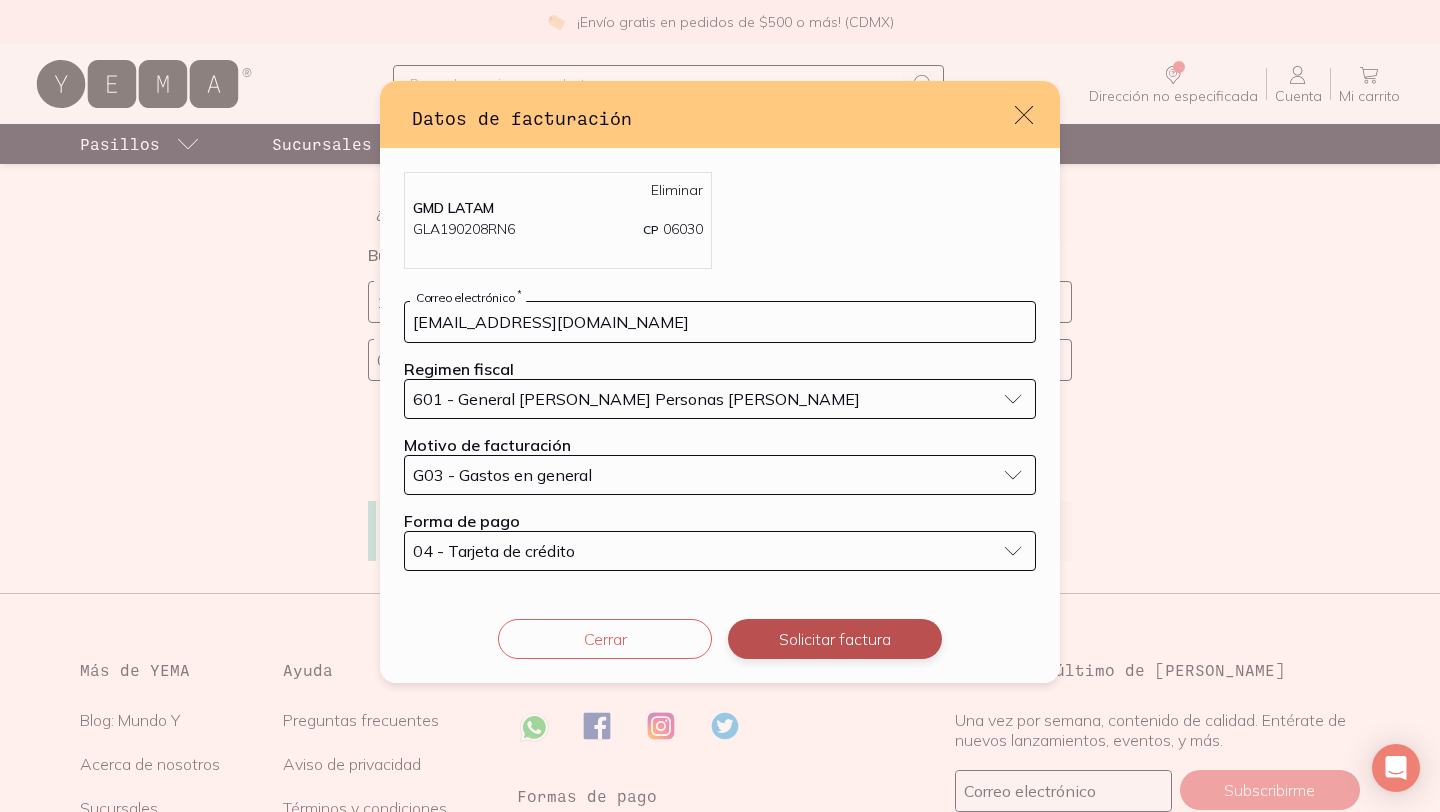 click on "Solicitar factura" at bounding box center [835, 639] 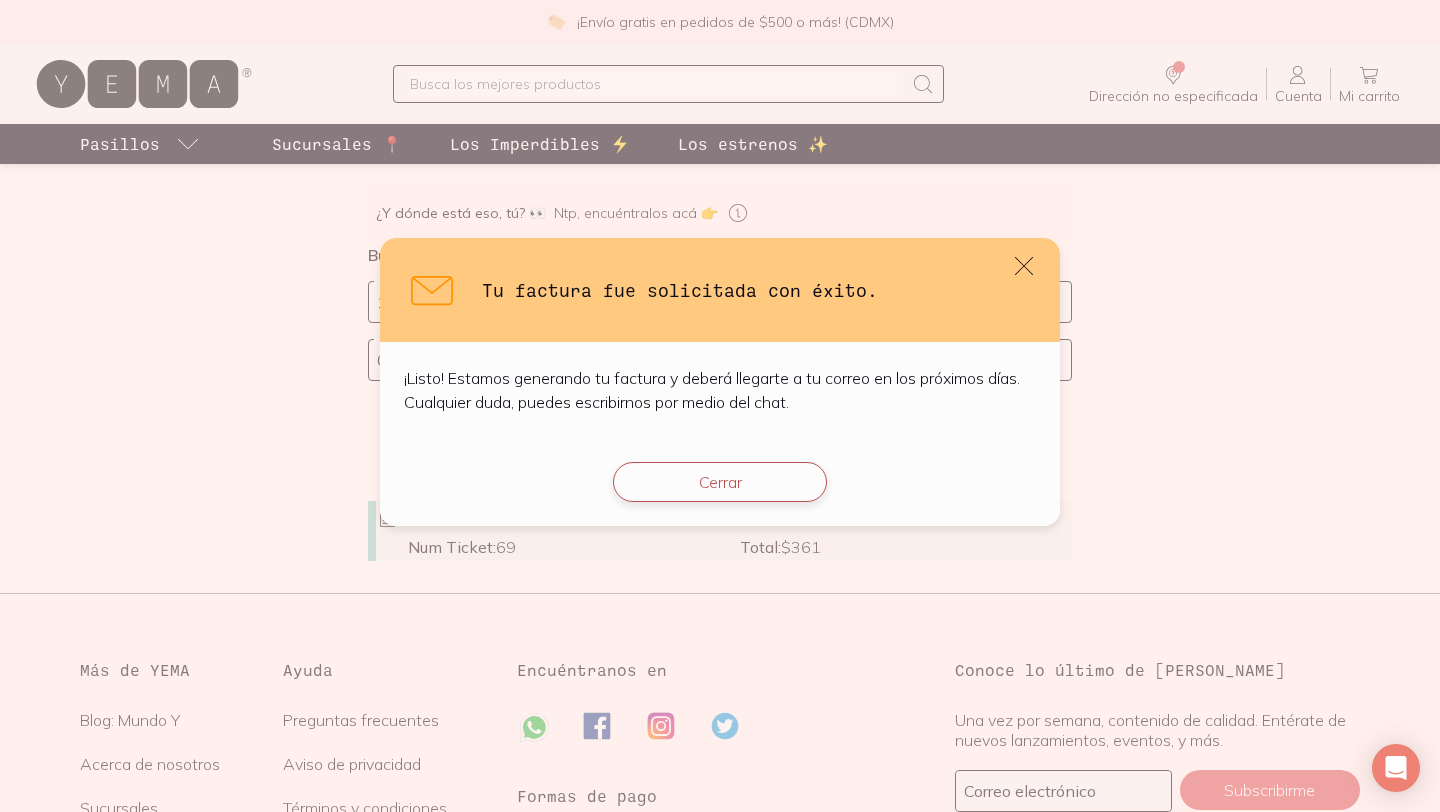 click on "Cerrar" at bounding box center [720, 482] 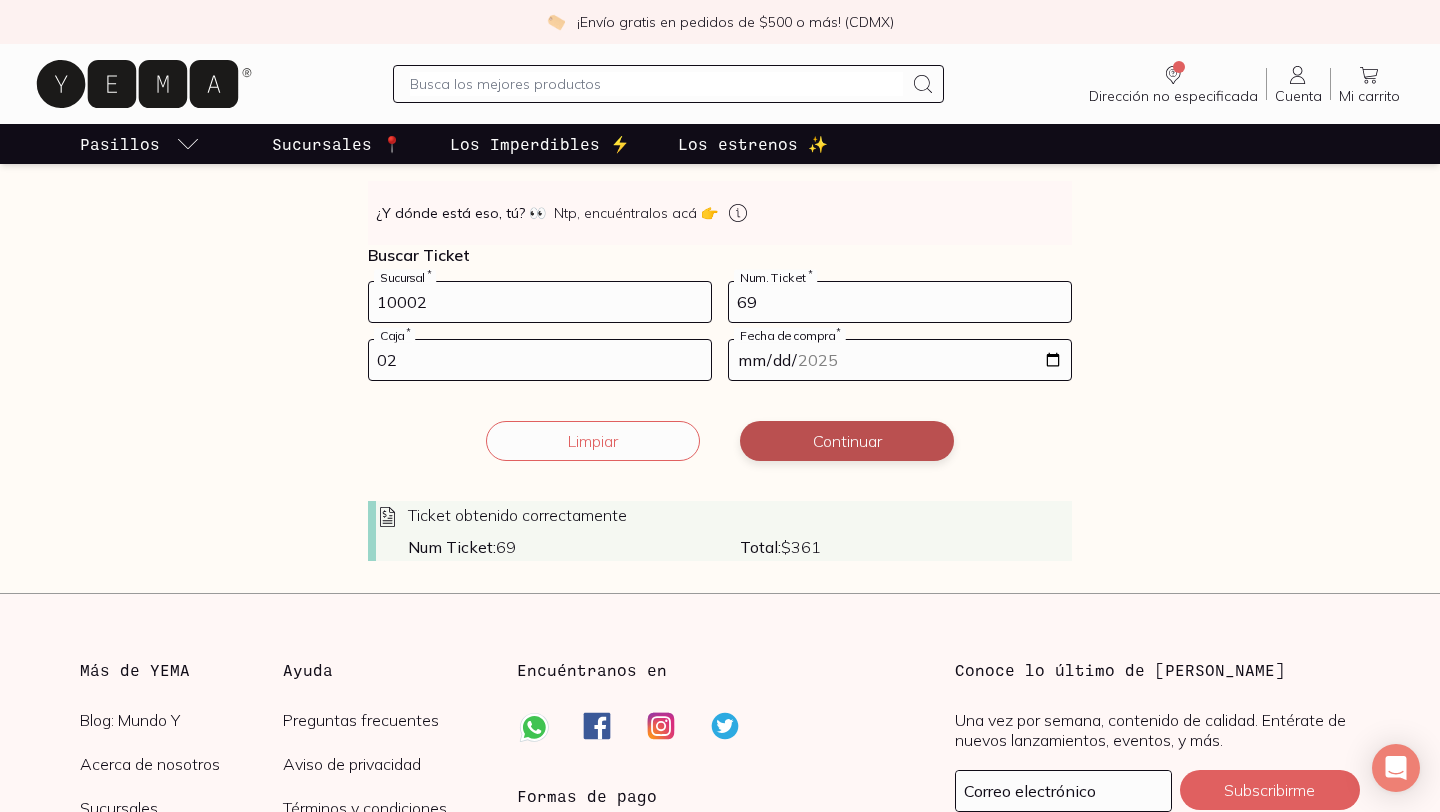 click on "Continuar" at bounding box center (847, 441) 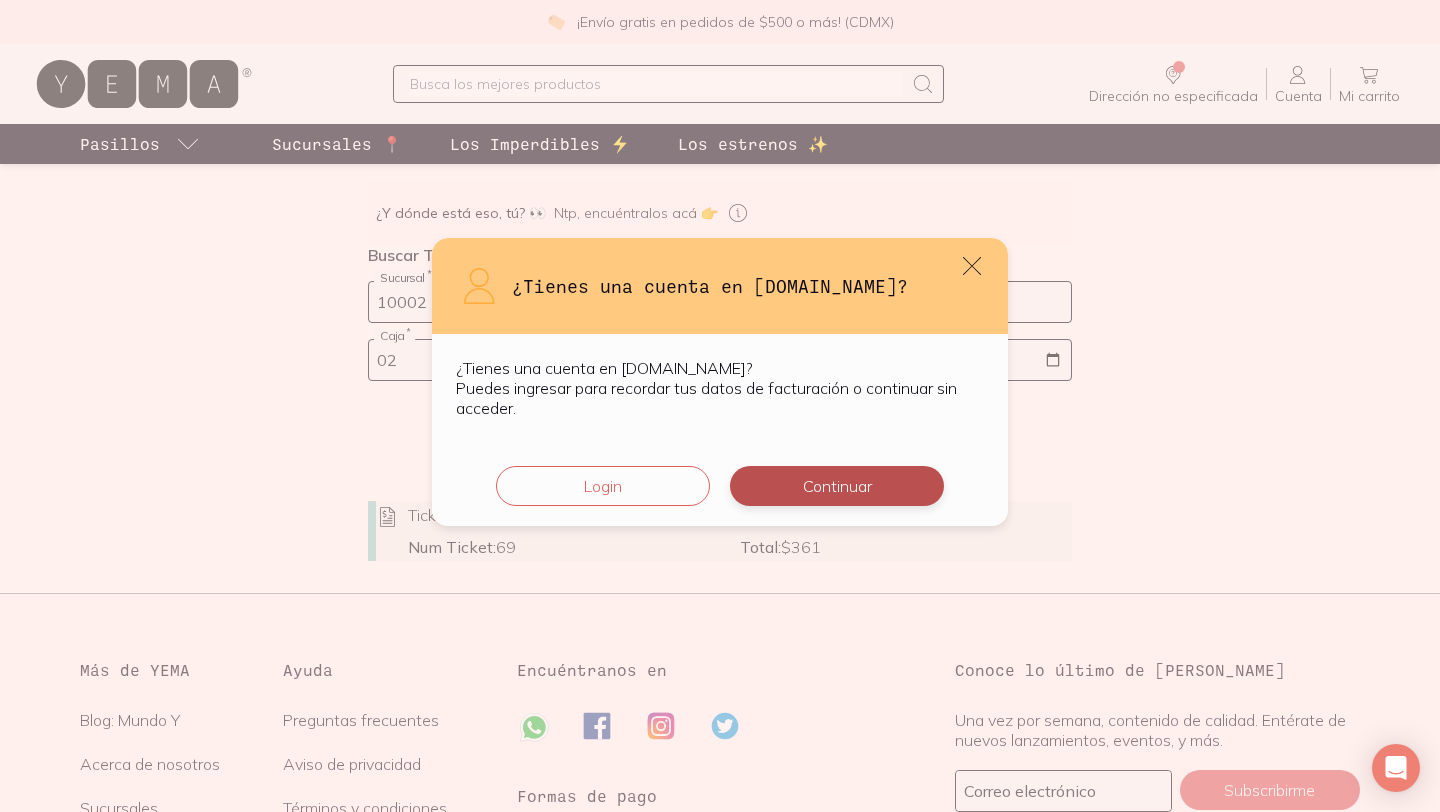 click on "Continuar" at bounding box center (837, 486) 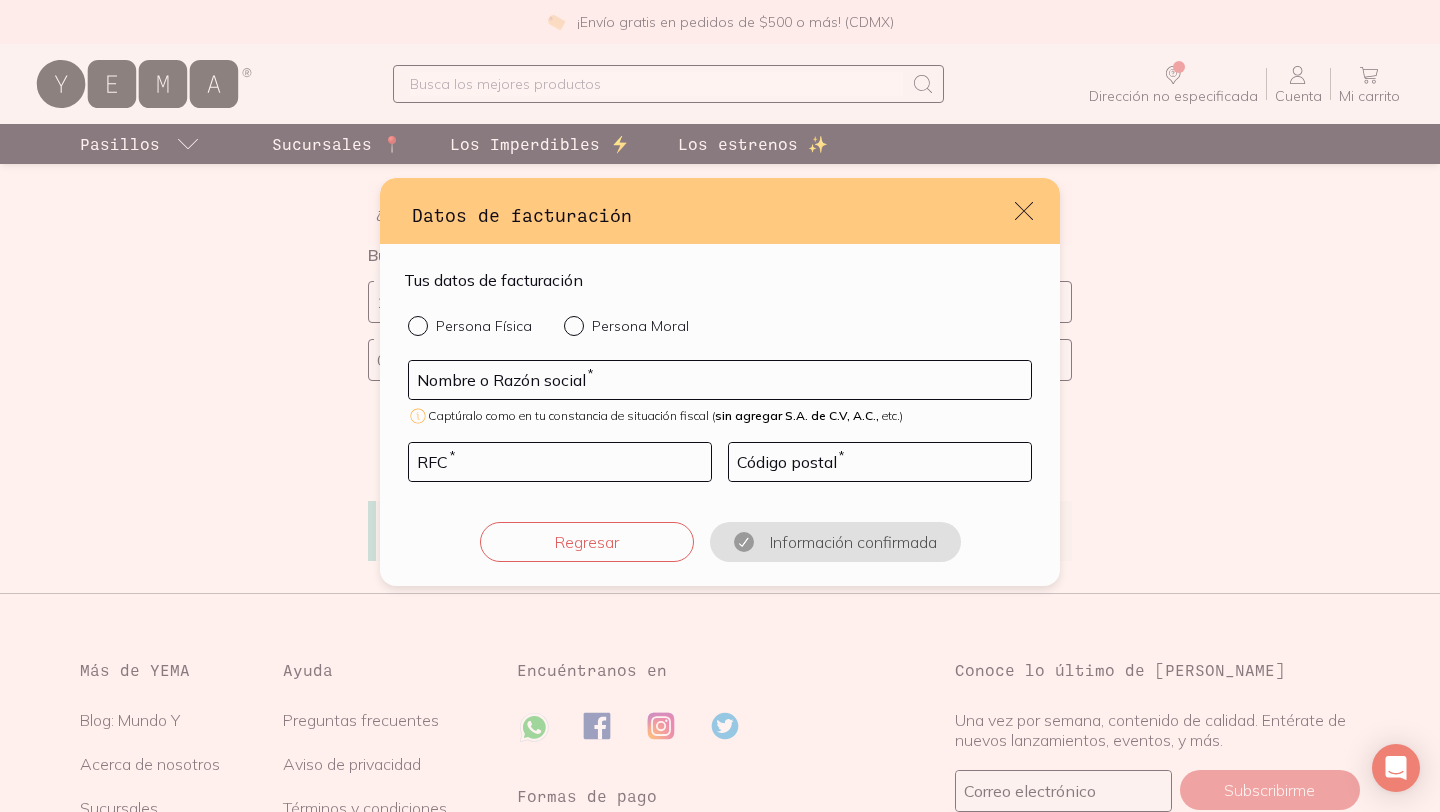 click on "Persona Moral" at bounding box center (572, 324) 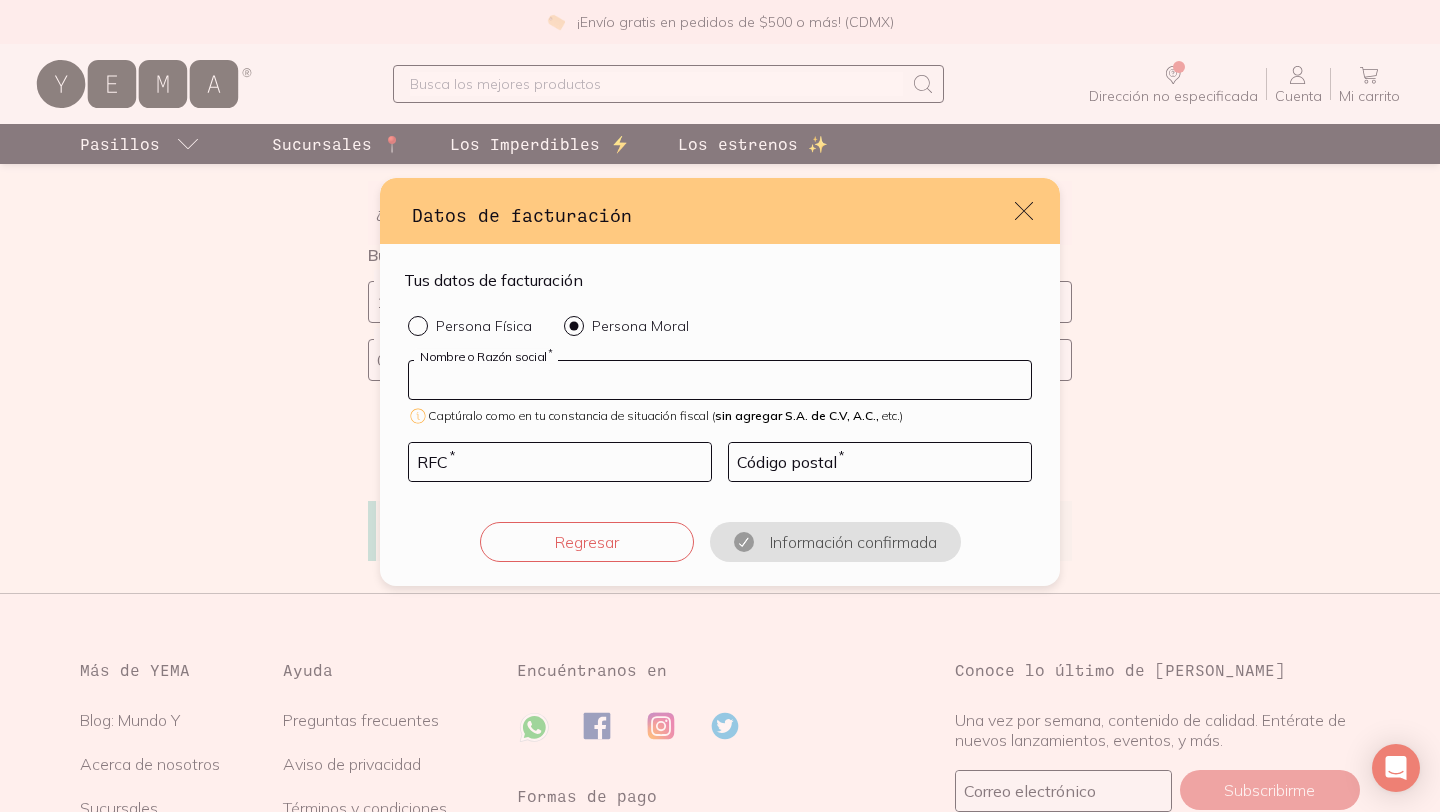 click at bounding box center (720, 380) 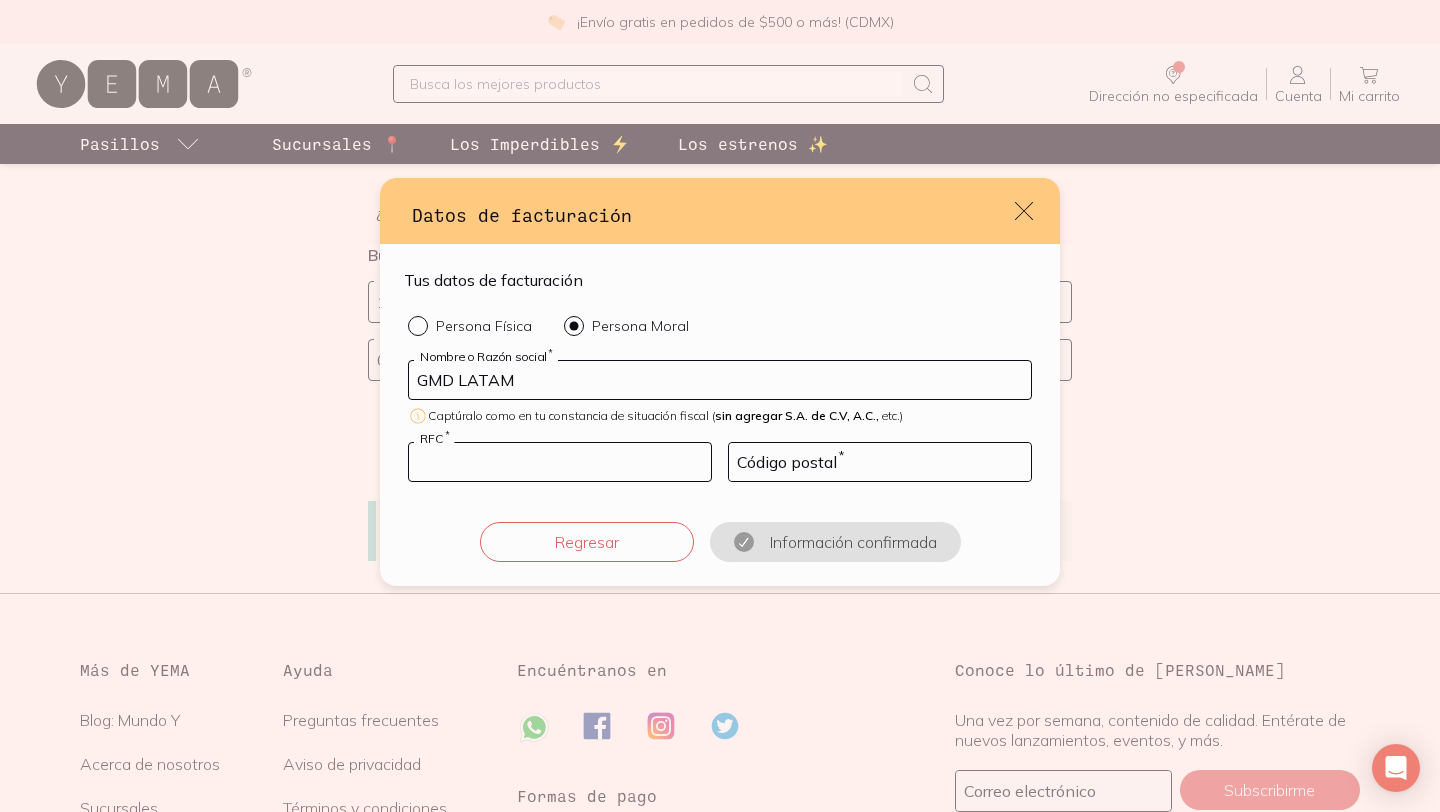 type on "GLA190208RN6" 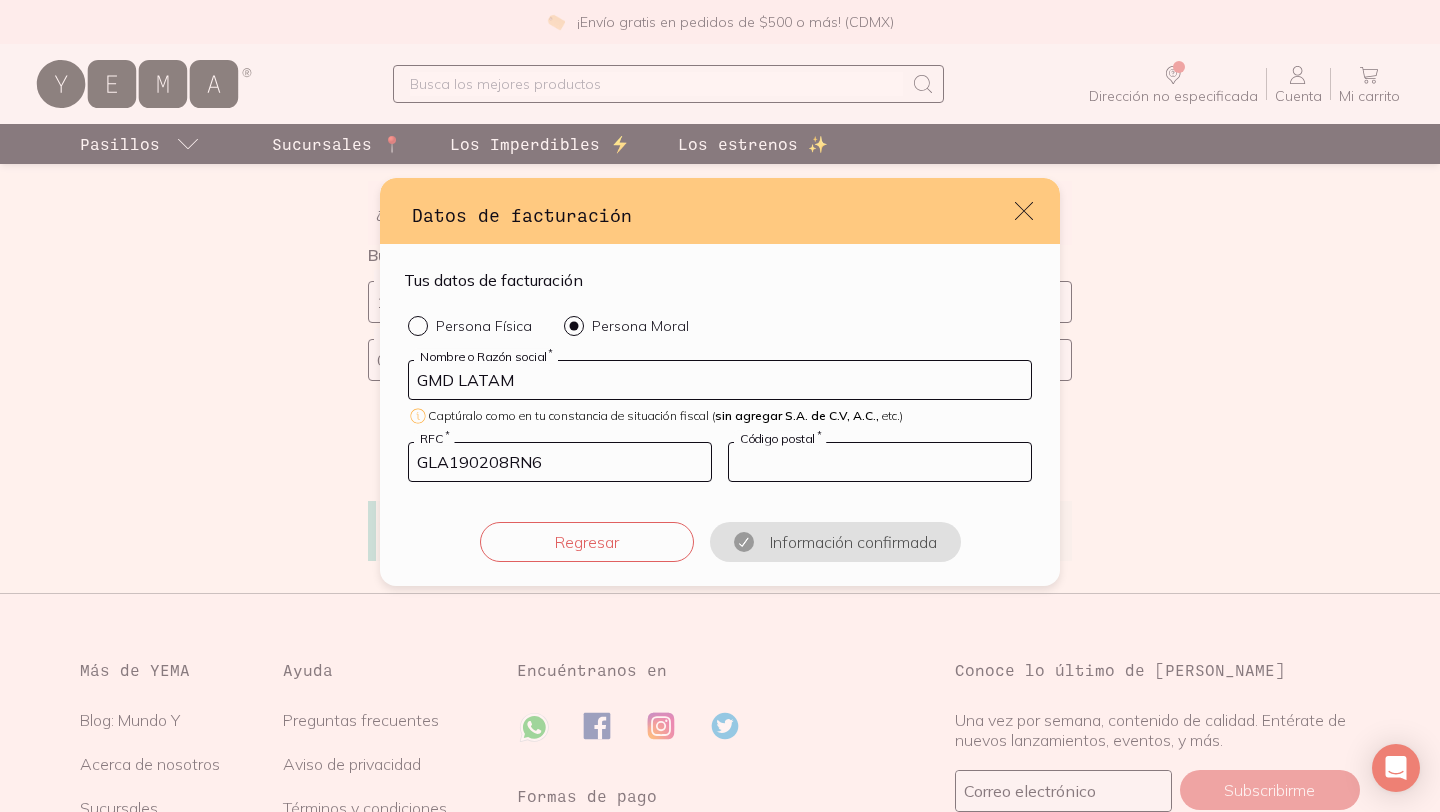 type on "06030" 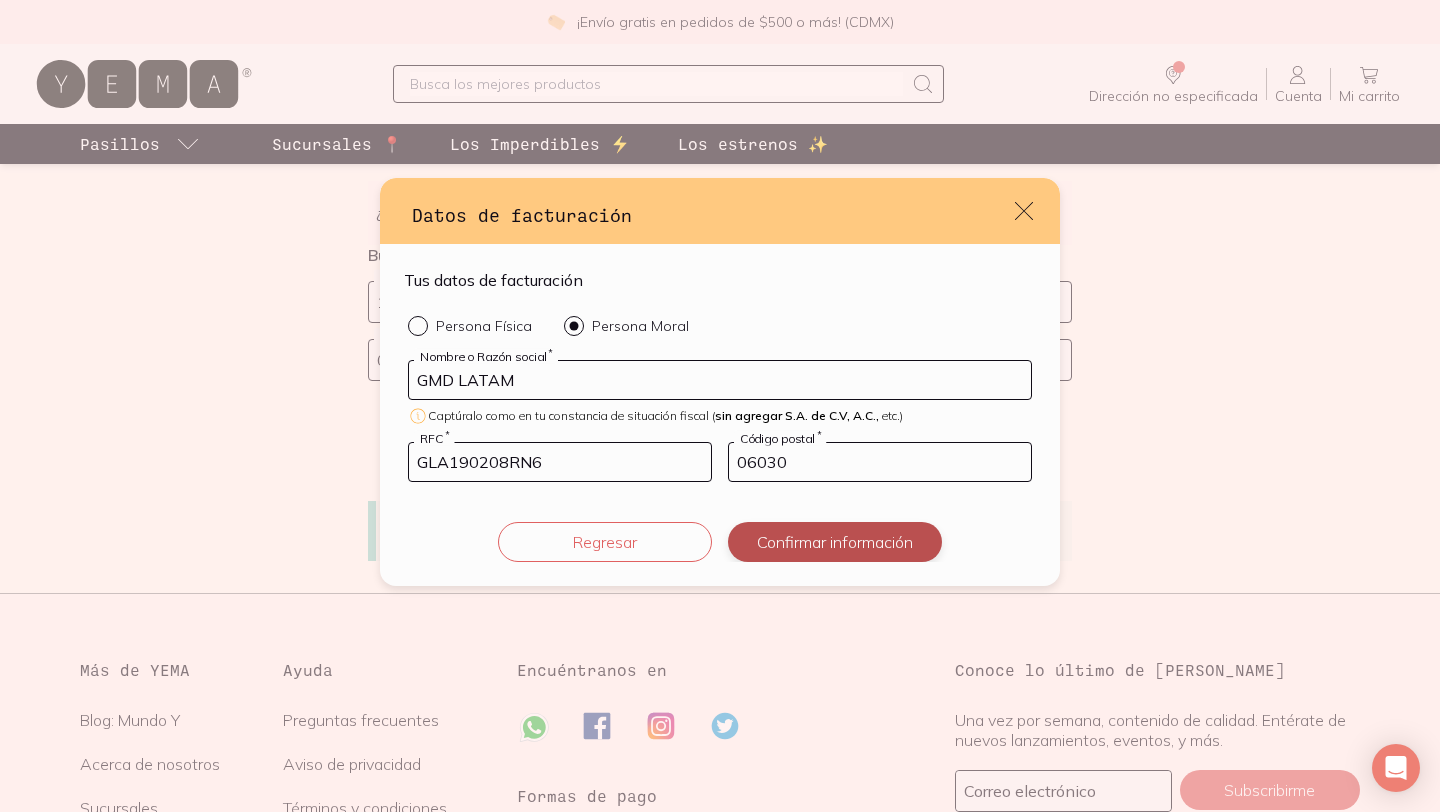 click on "Confirmar información" at bounding box center [835, 542] 